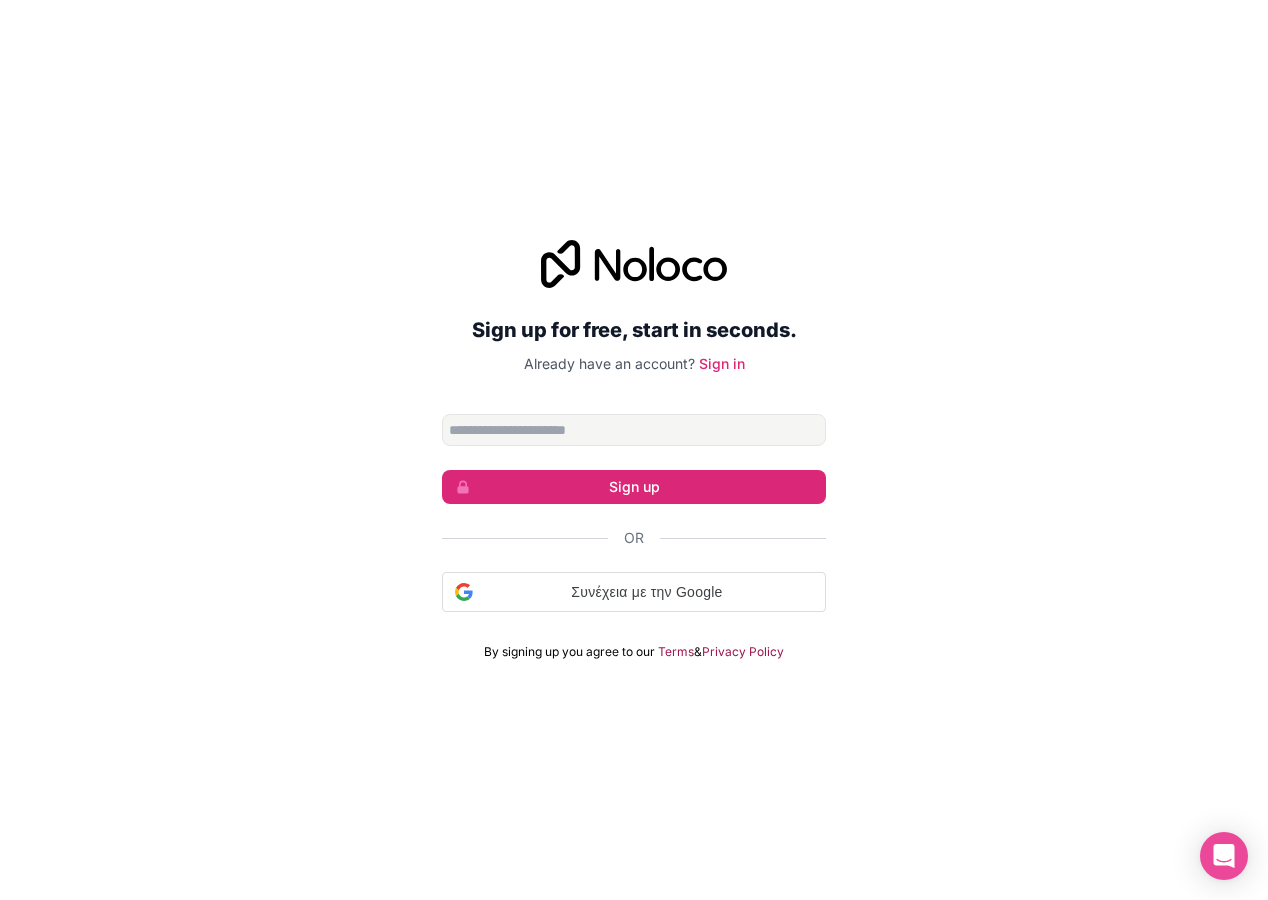 scroll, scrollTop: 0, scrollLeft: 0, axis: both 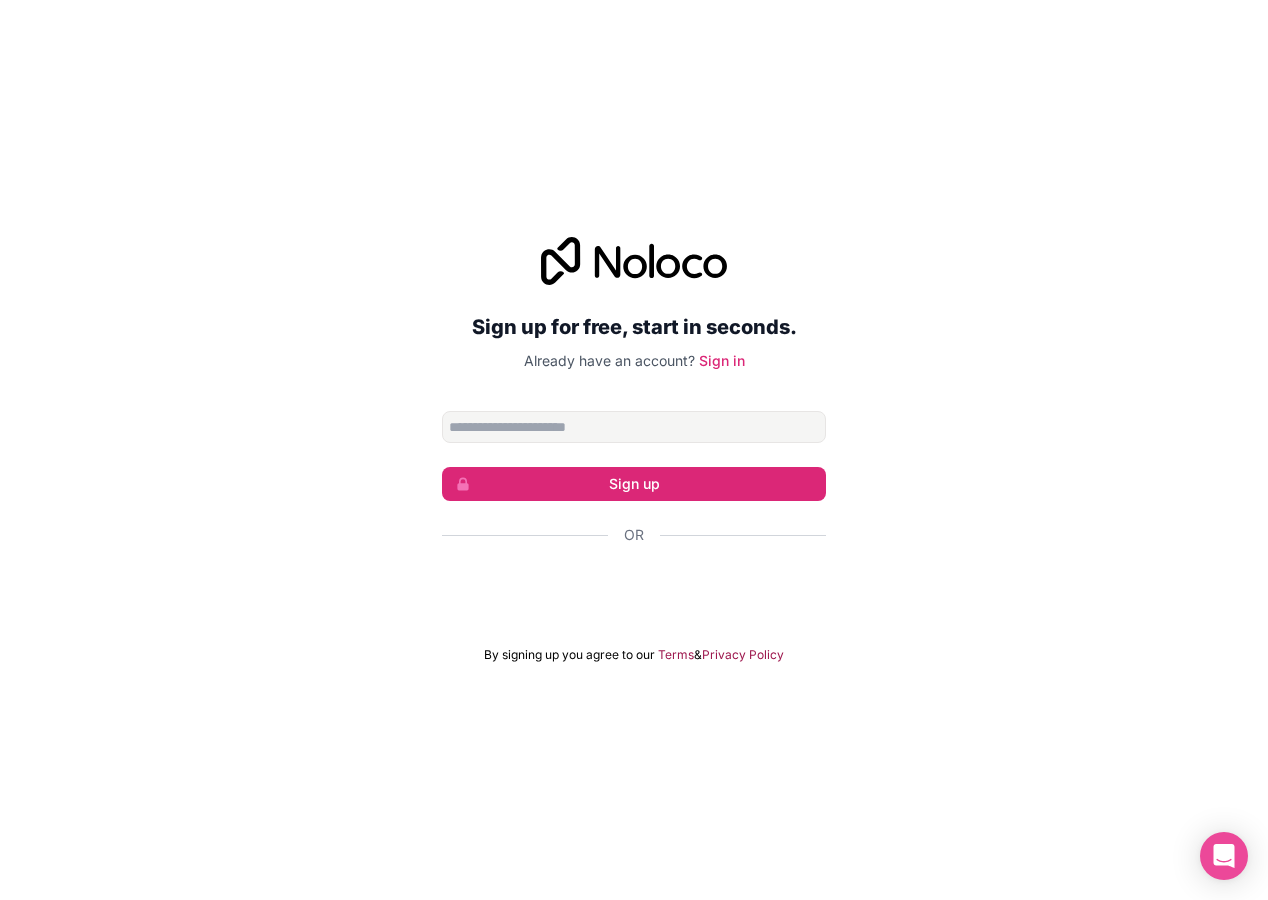 click on "Sign up for free, start in seconds. Already have an account? Sign in Sign up Or By signing up you agree to our    Terms  &  Privacy Policy" at bounding box center [634, 450] 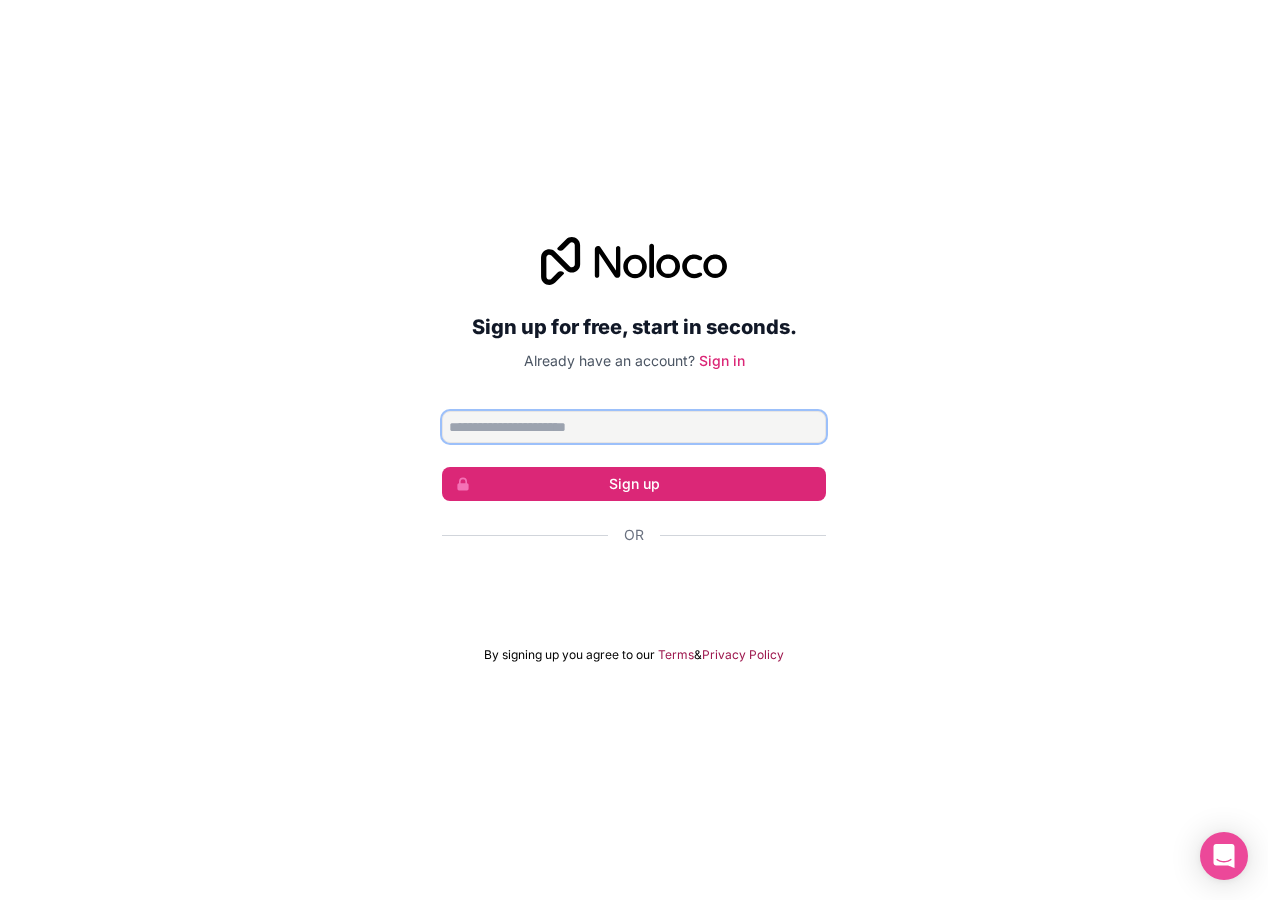 click at bounding box center (634, 427) 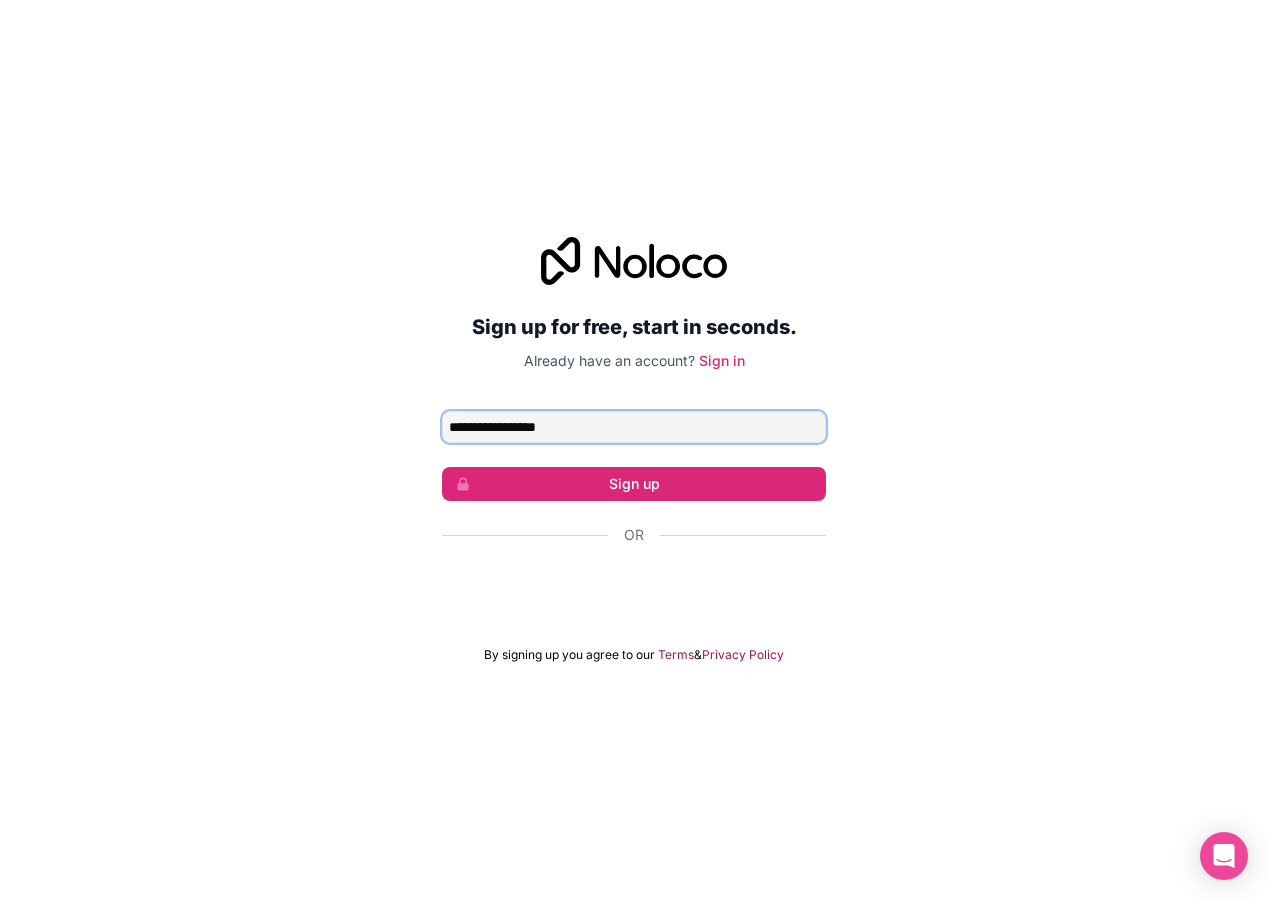 type on "**********" 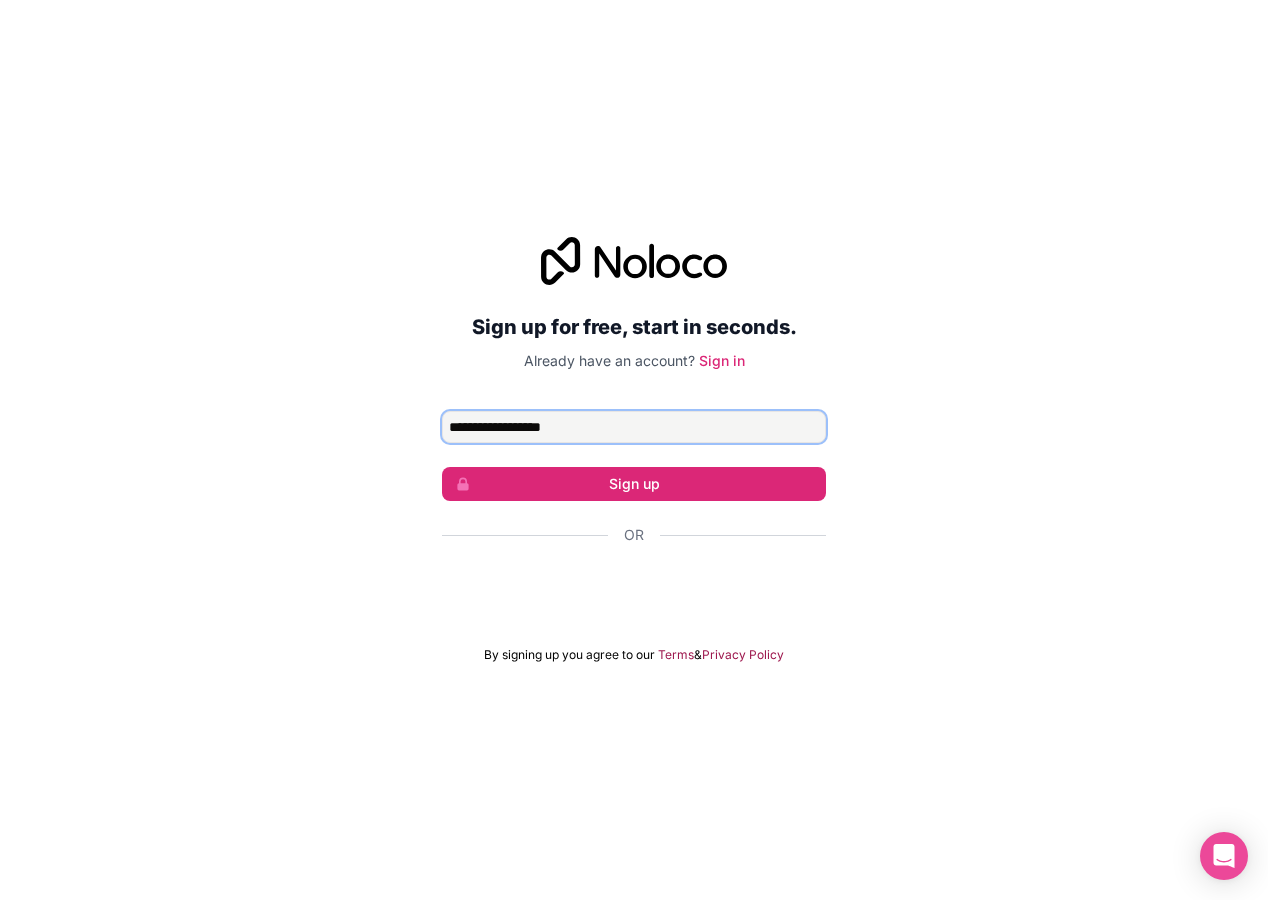 click on "Sign up" at bounding box center (634, 484) 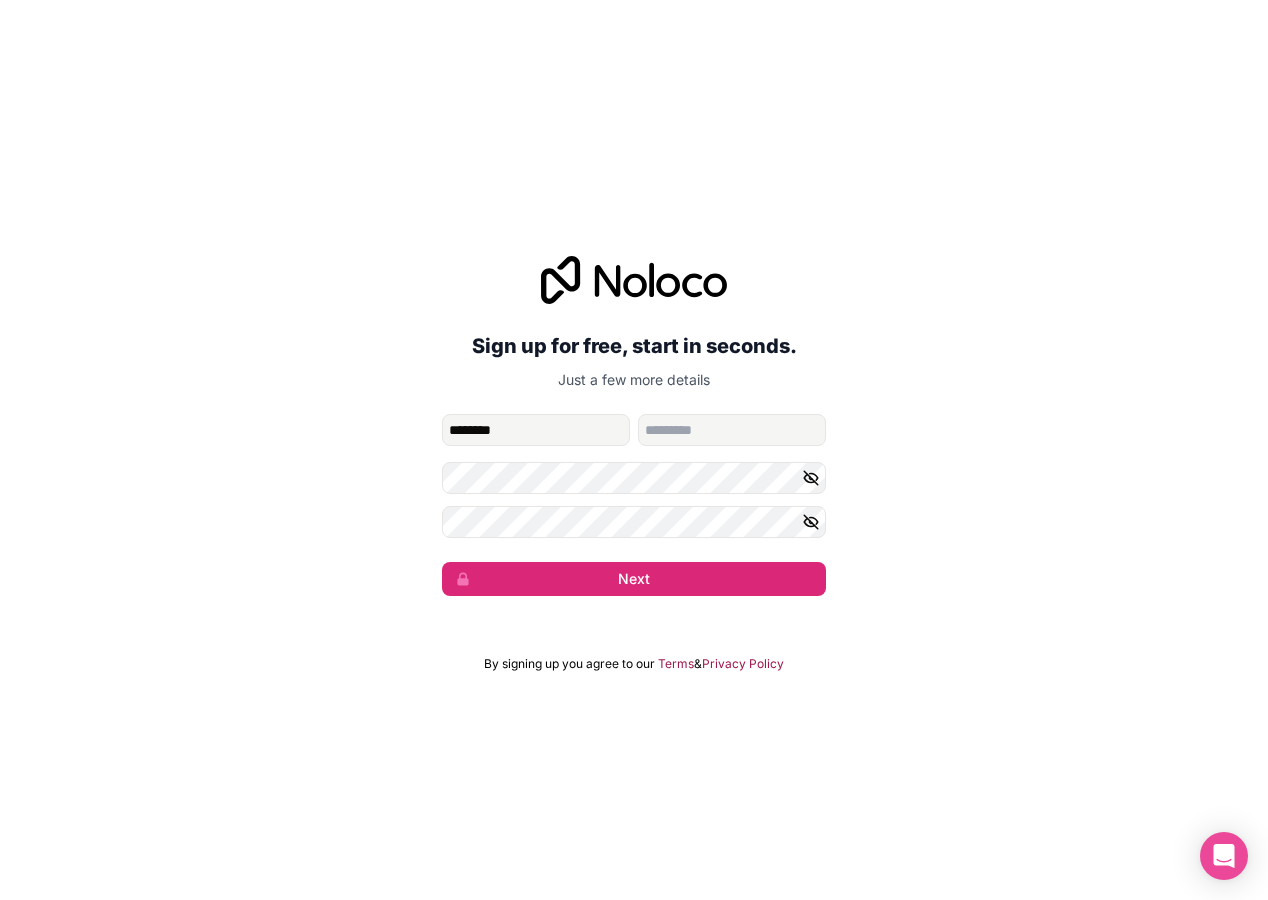 type on "********" 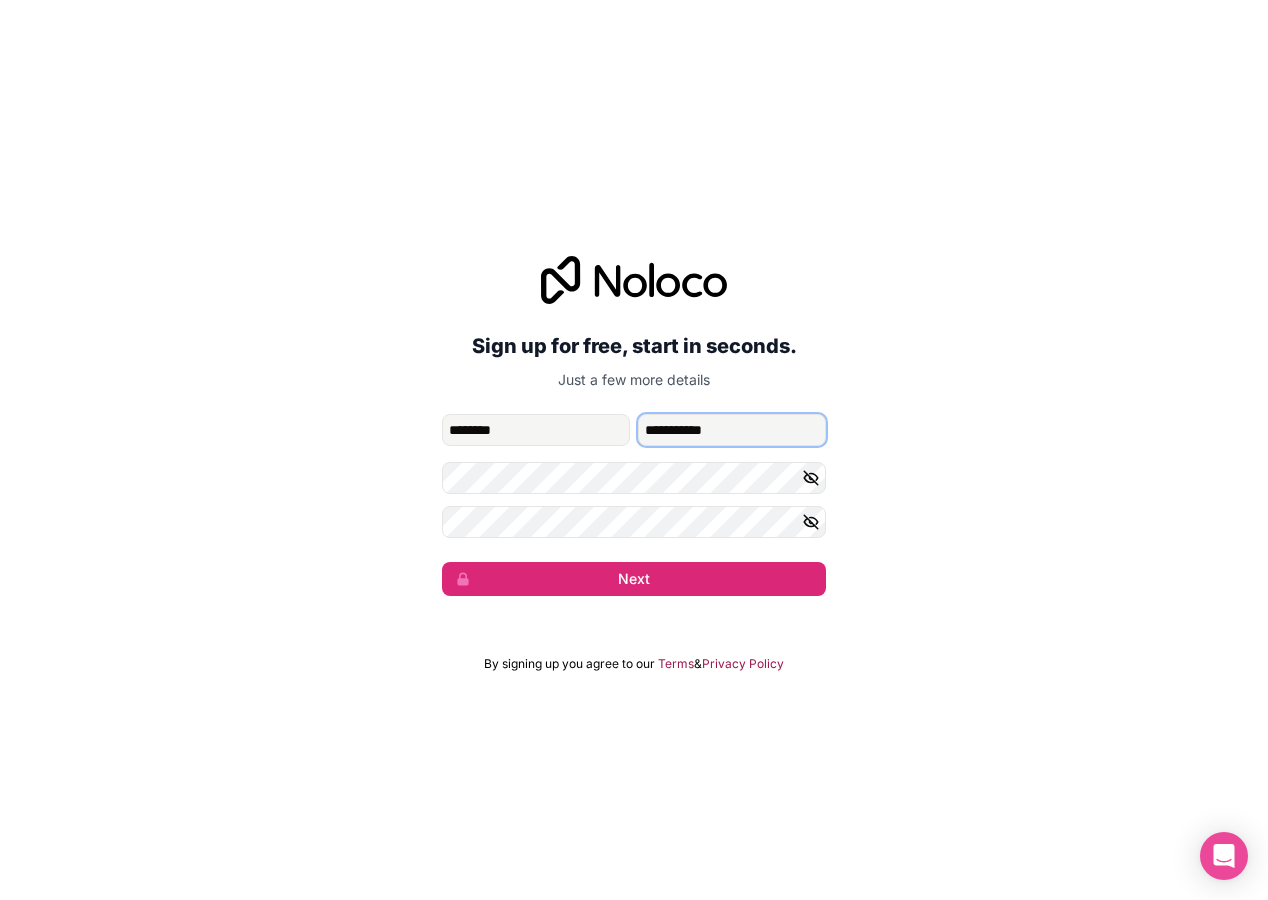 type on "**********" 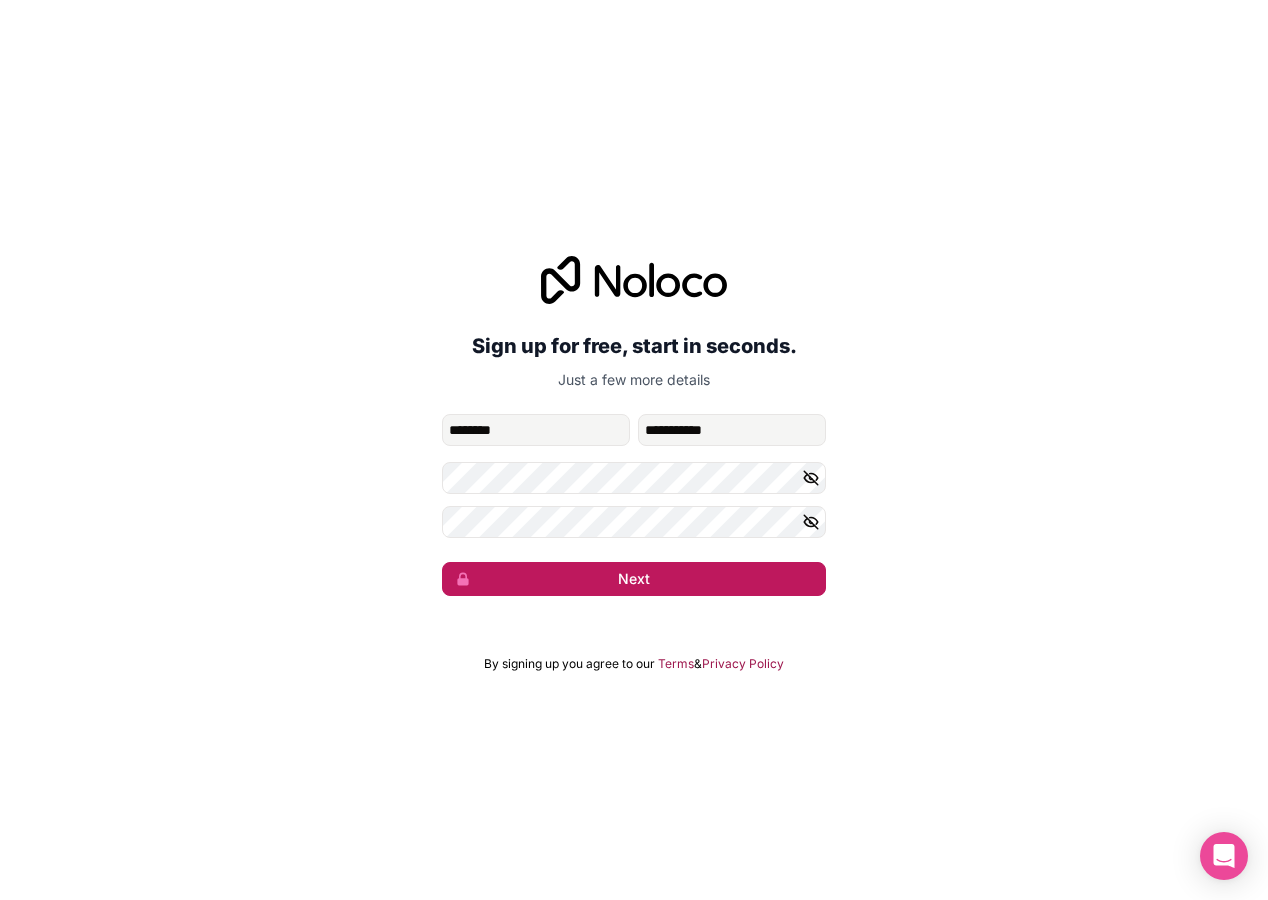 click on "Next" at bounding box center [634, 579] 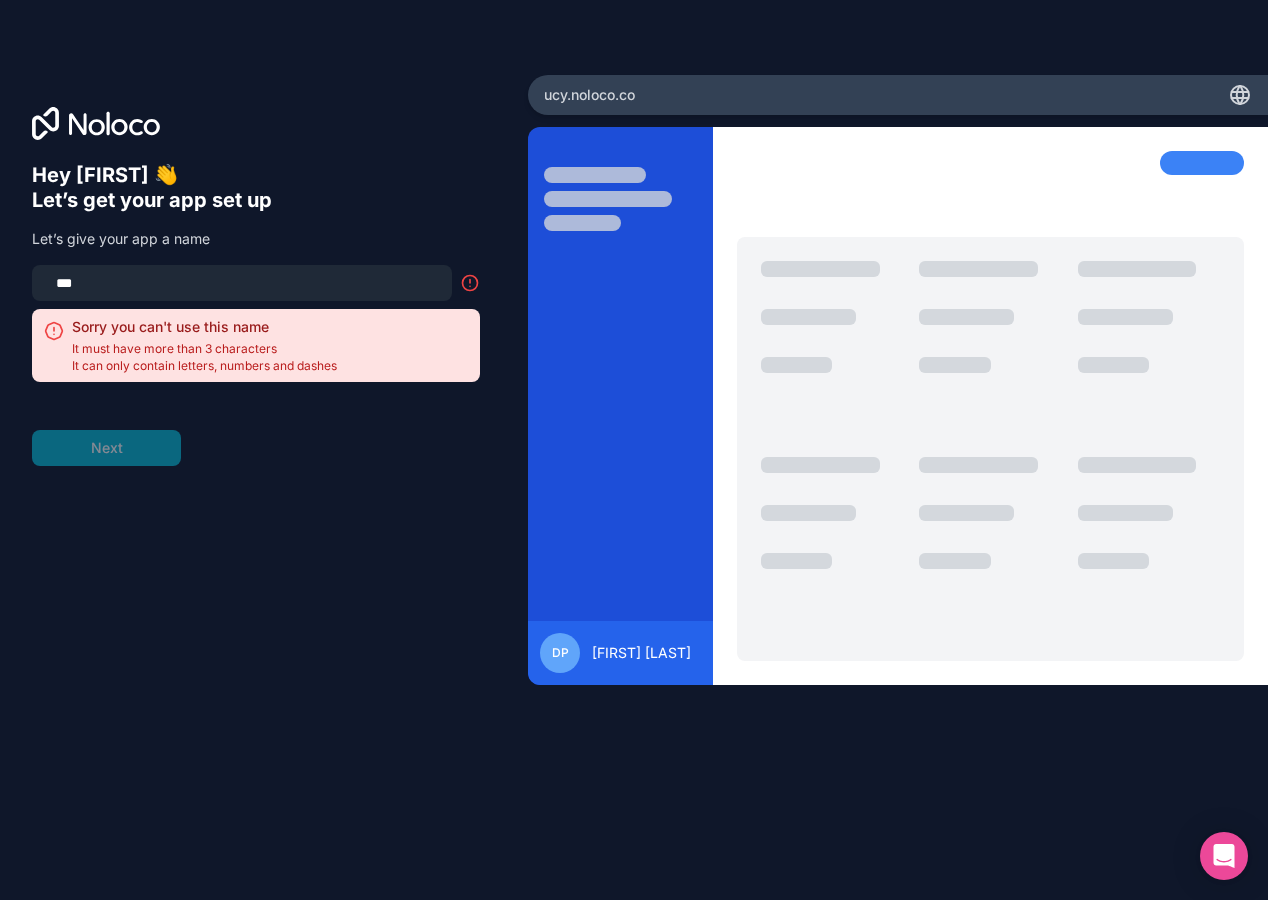 click on "Hey [FIRST] 👋 Let’s get your app set up Let’s give your app a name *** Sorry you can't use this name It must have more than 3 characters It can only contain letters, numbers and dashes Next" at bounding box center (264, 478) 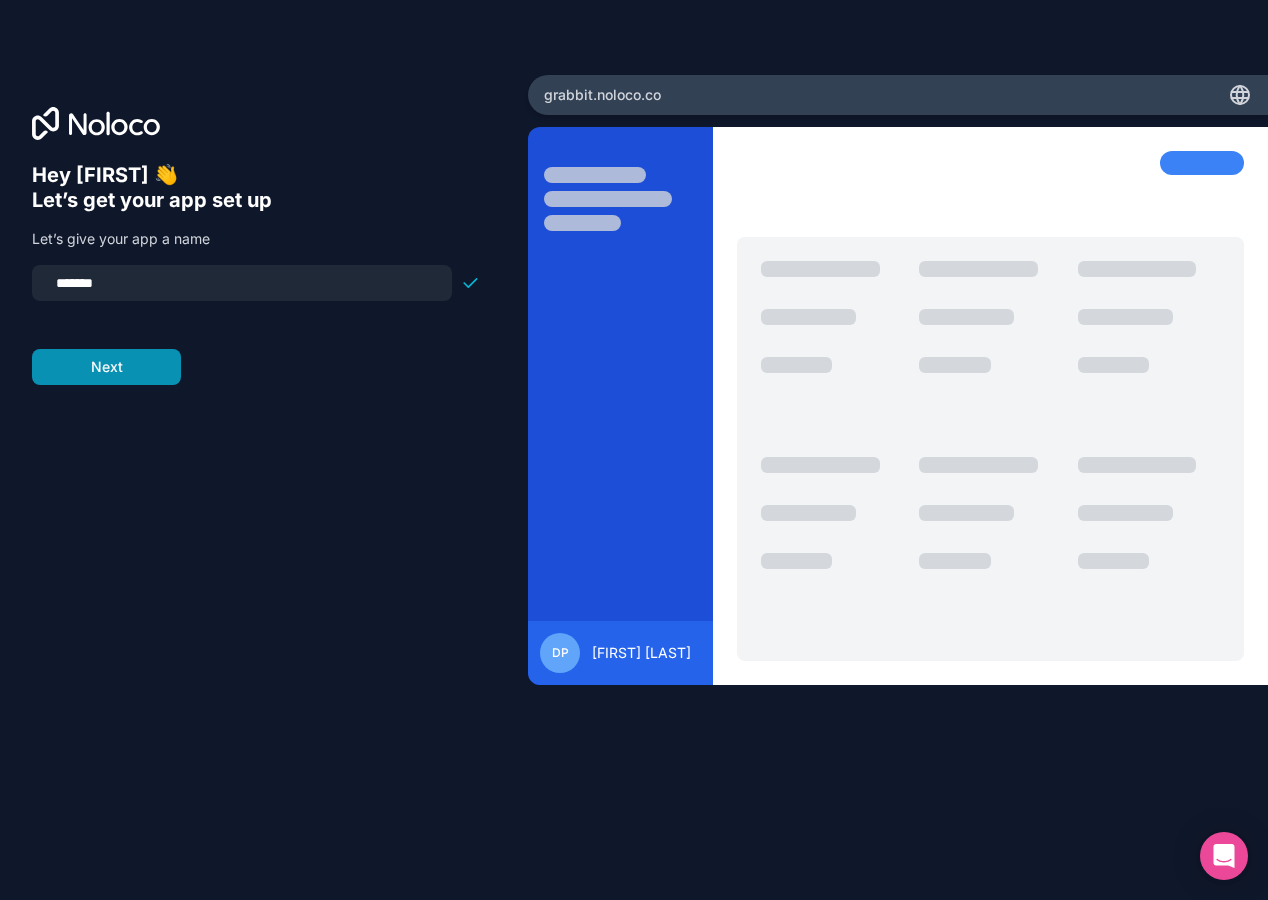 type on "*******" 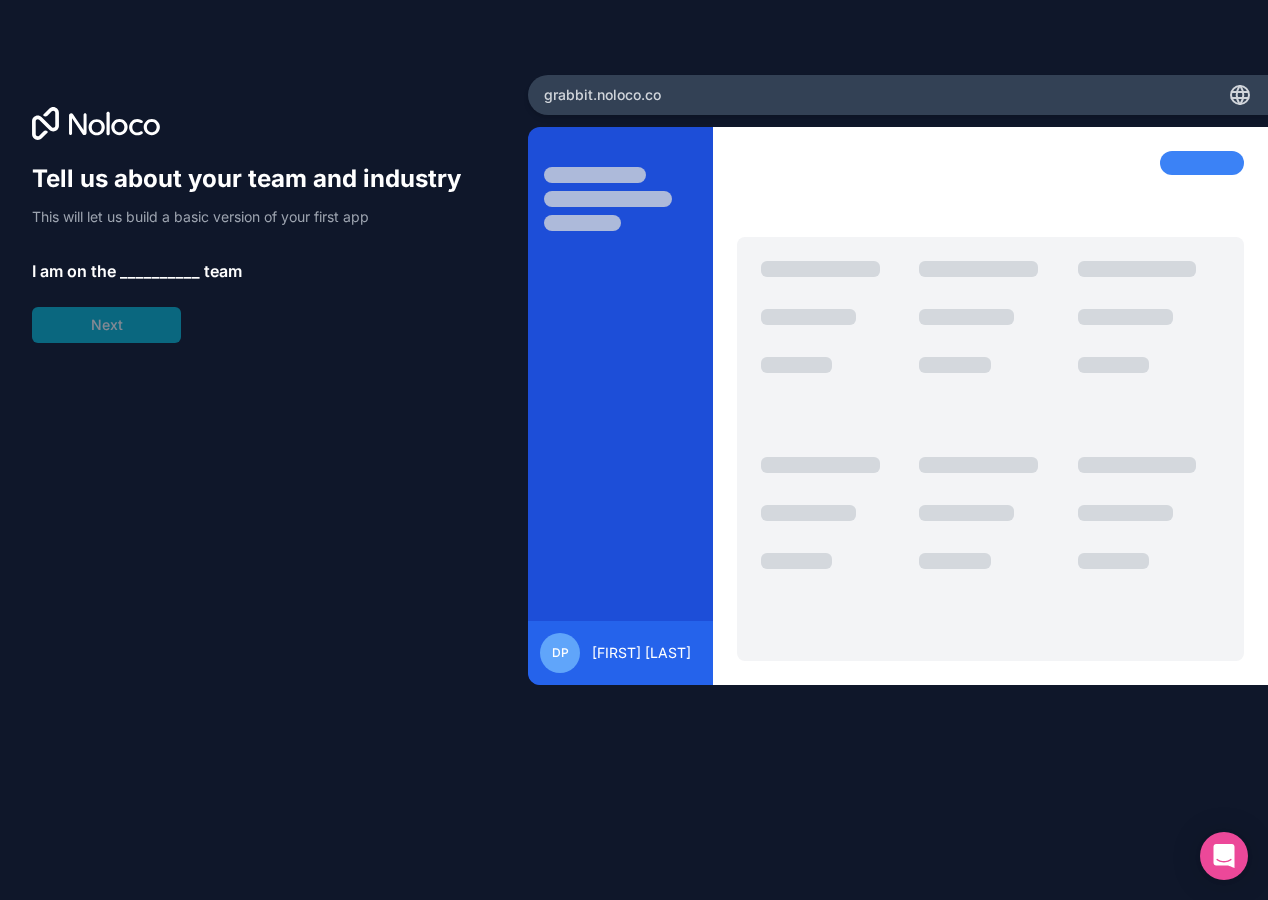 click on "__________" at bounding box center (160, 271) 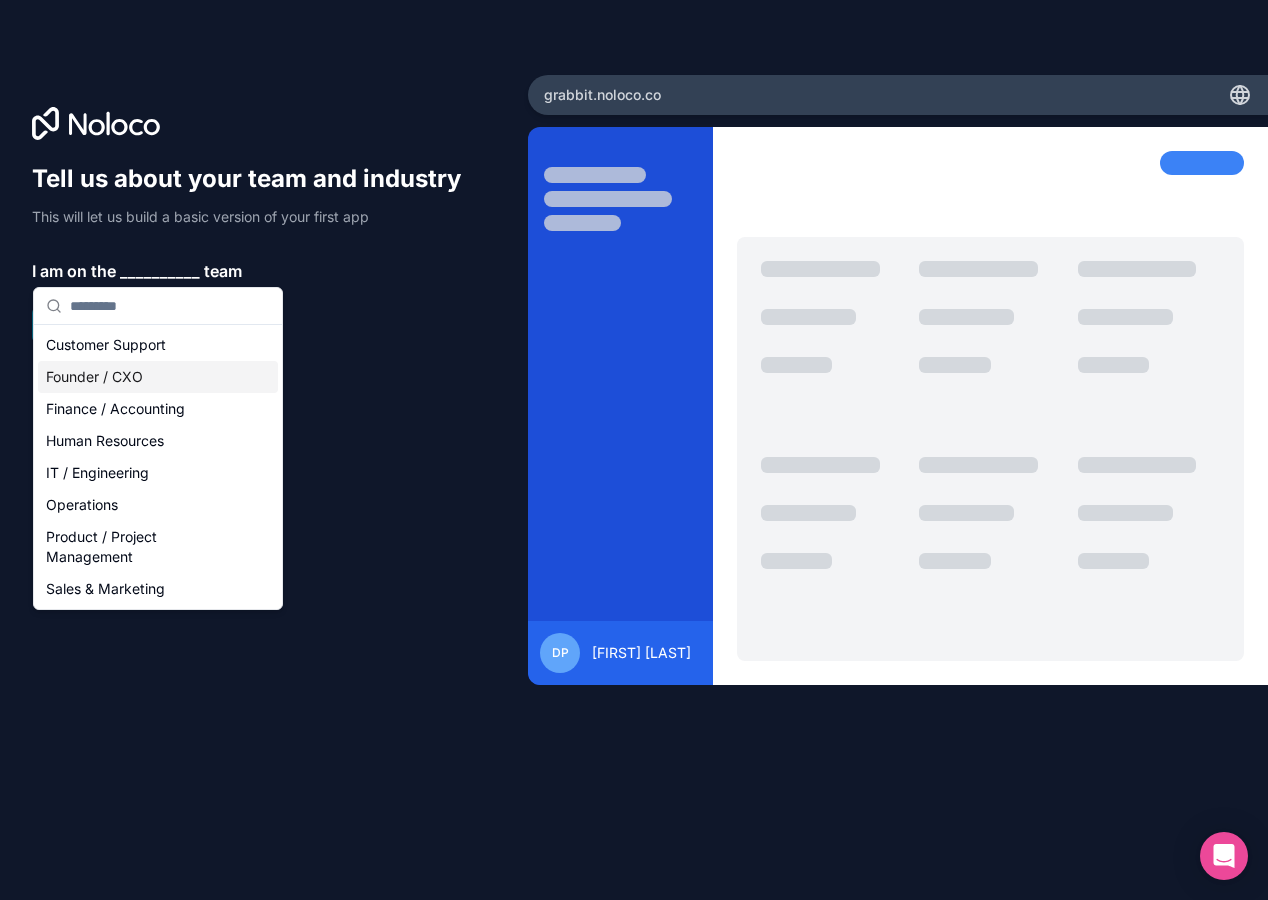 click on "Founder / CXO" at bounding box center (158, 377) 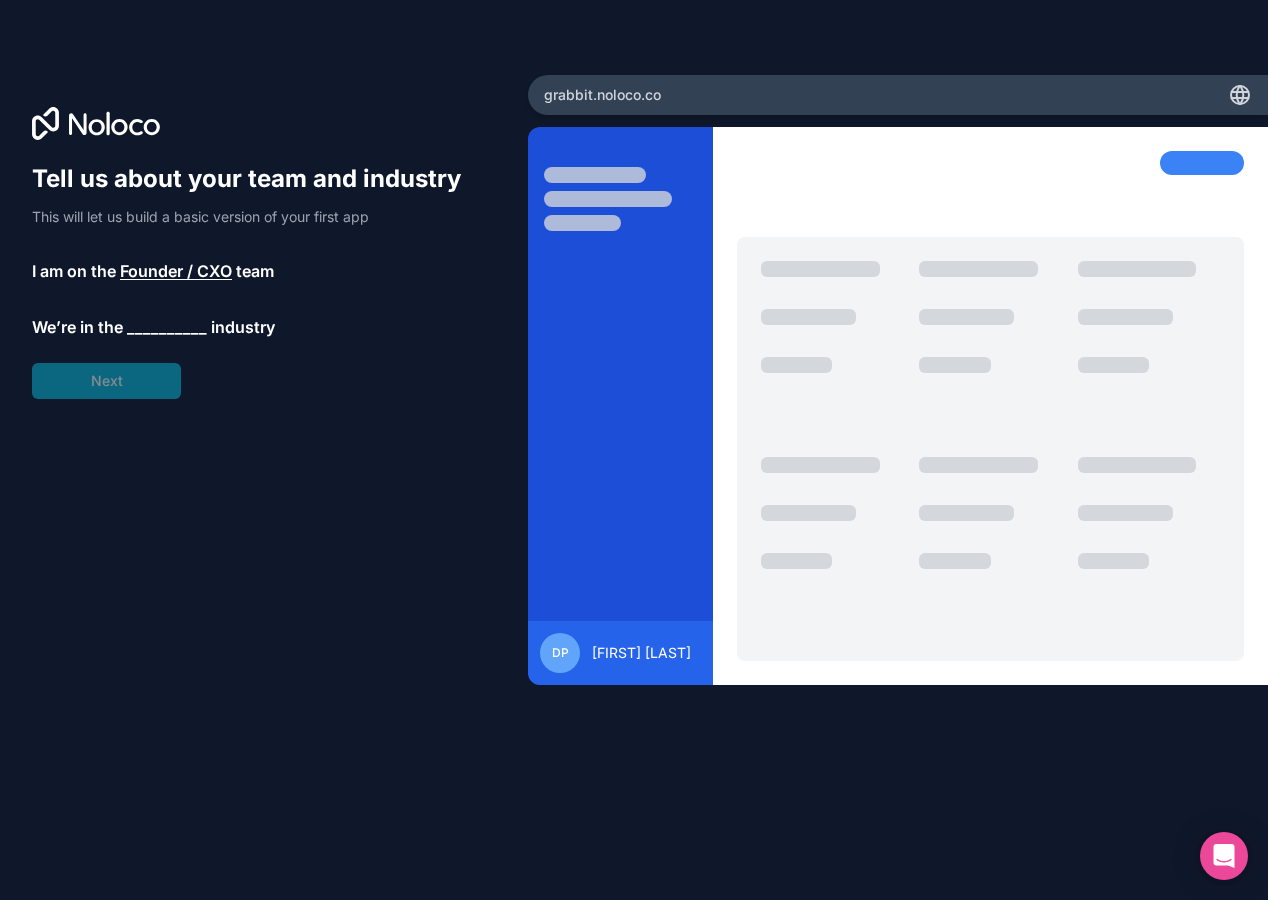 click on "__________" at bounding box center (167, 327) 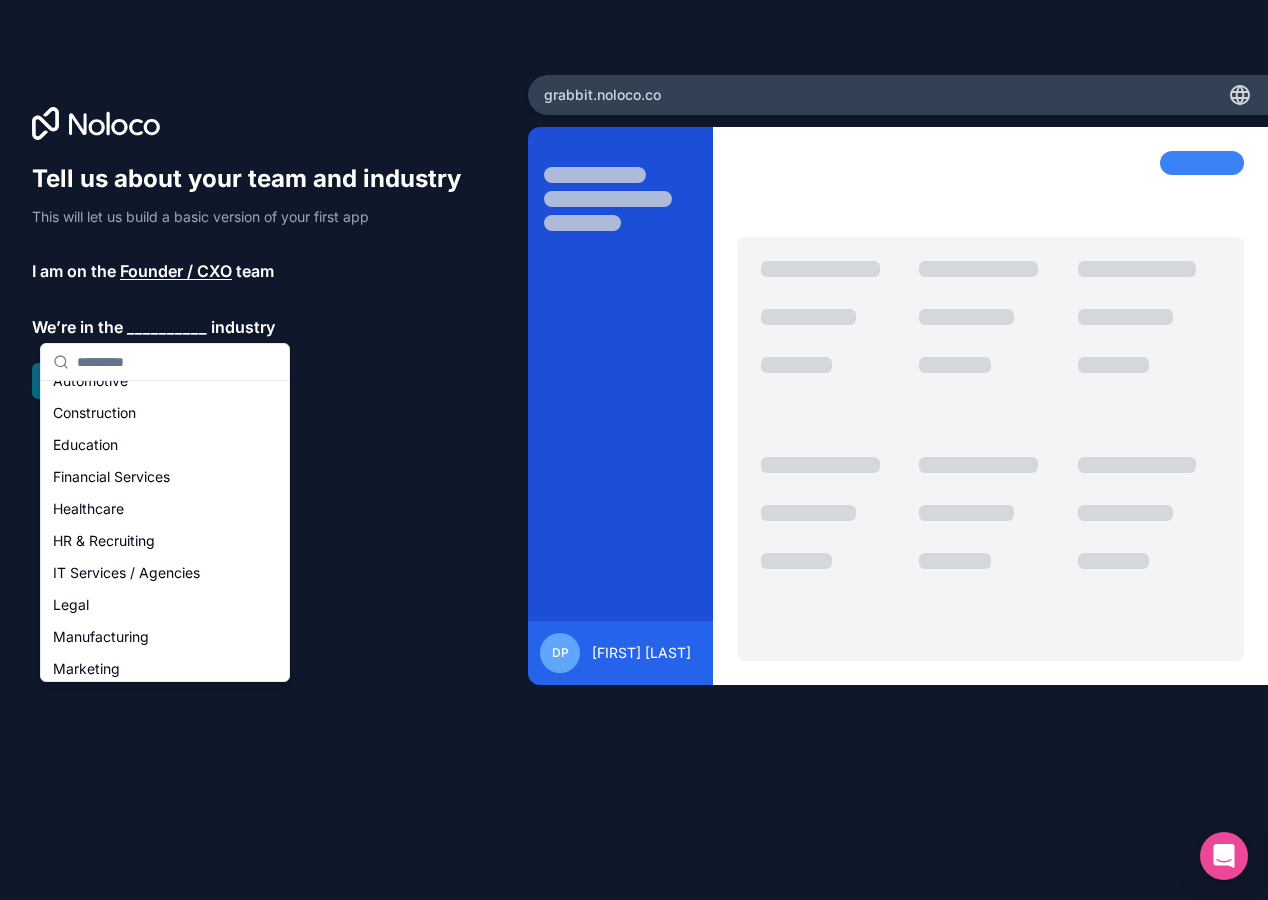 scroll, scrollTop: 0, scrollLeft: 0, axis: both 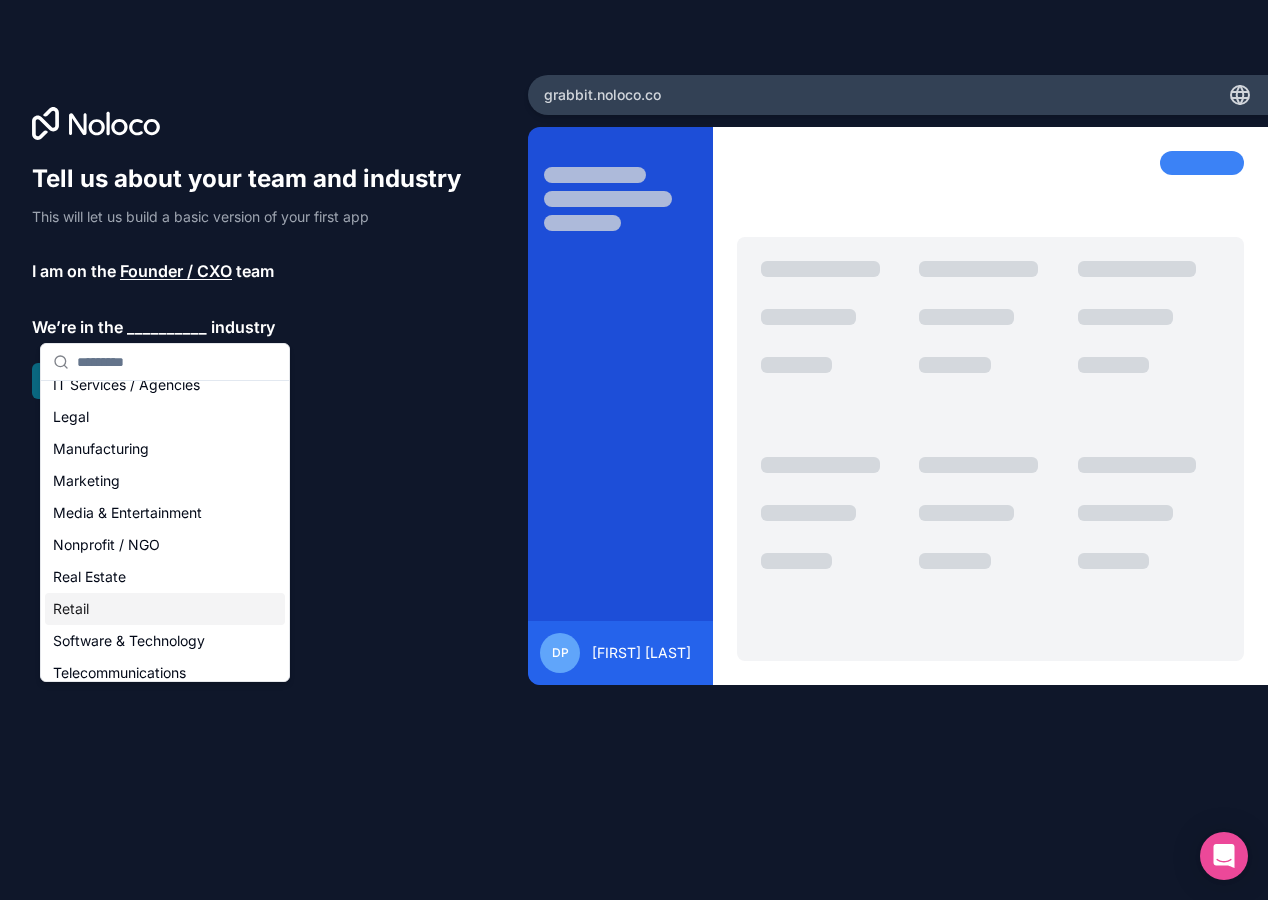 click on "Retail" at bounding box center (165, 609) 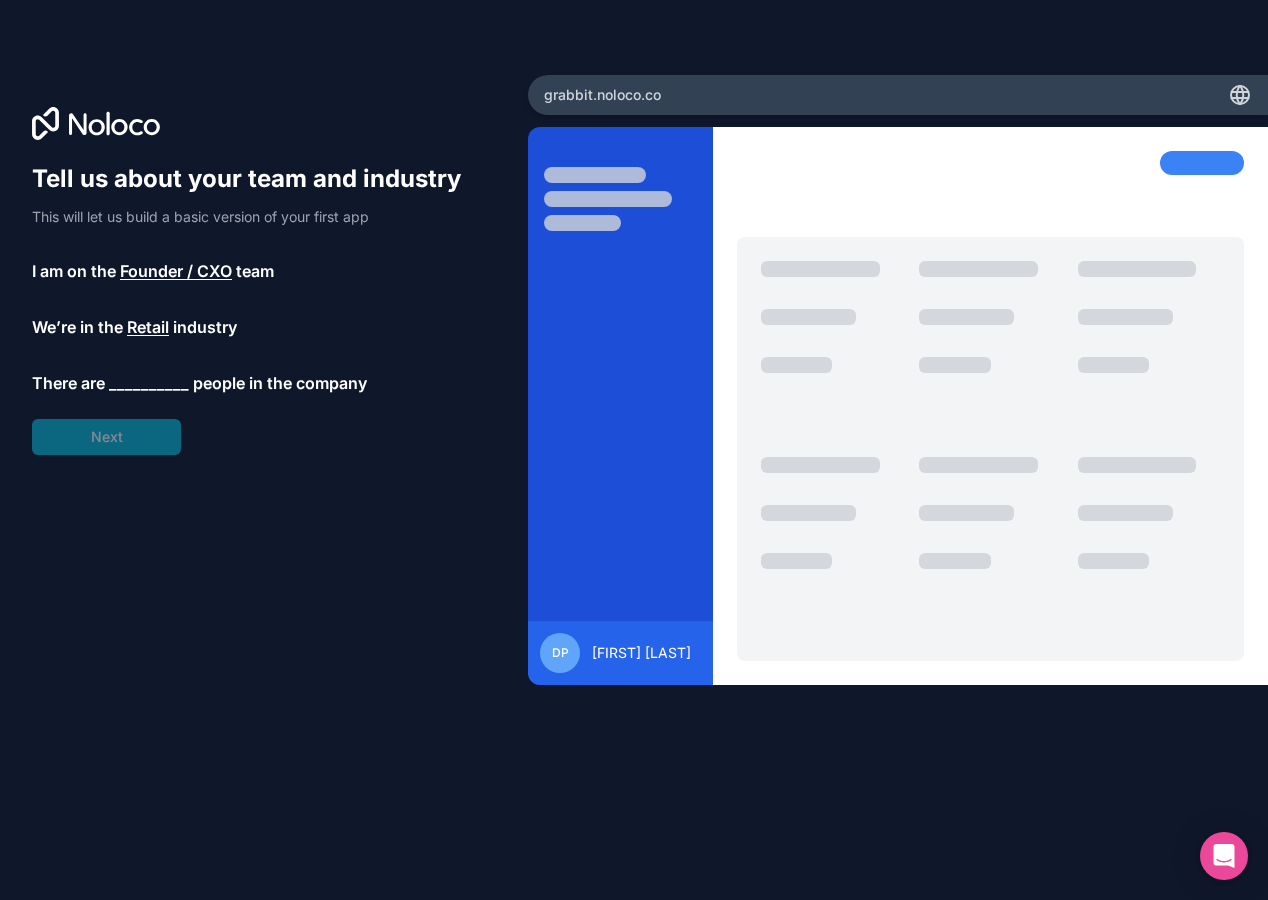 click on "Tell us about your team and industry This will let us build a basic version of your first app I am on the  Founder / CXO team We’re in the  Retail industry There are  __________ people in the company Next" at bounding box center (256, 309) 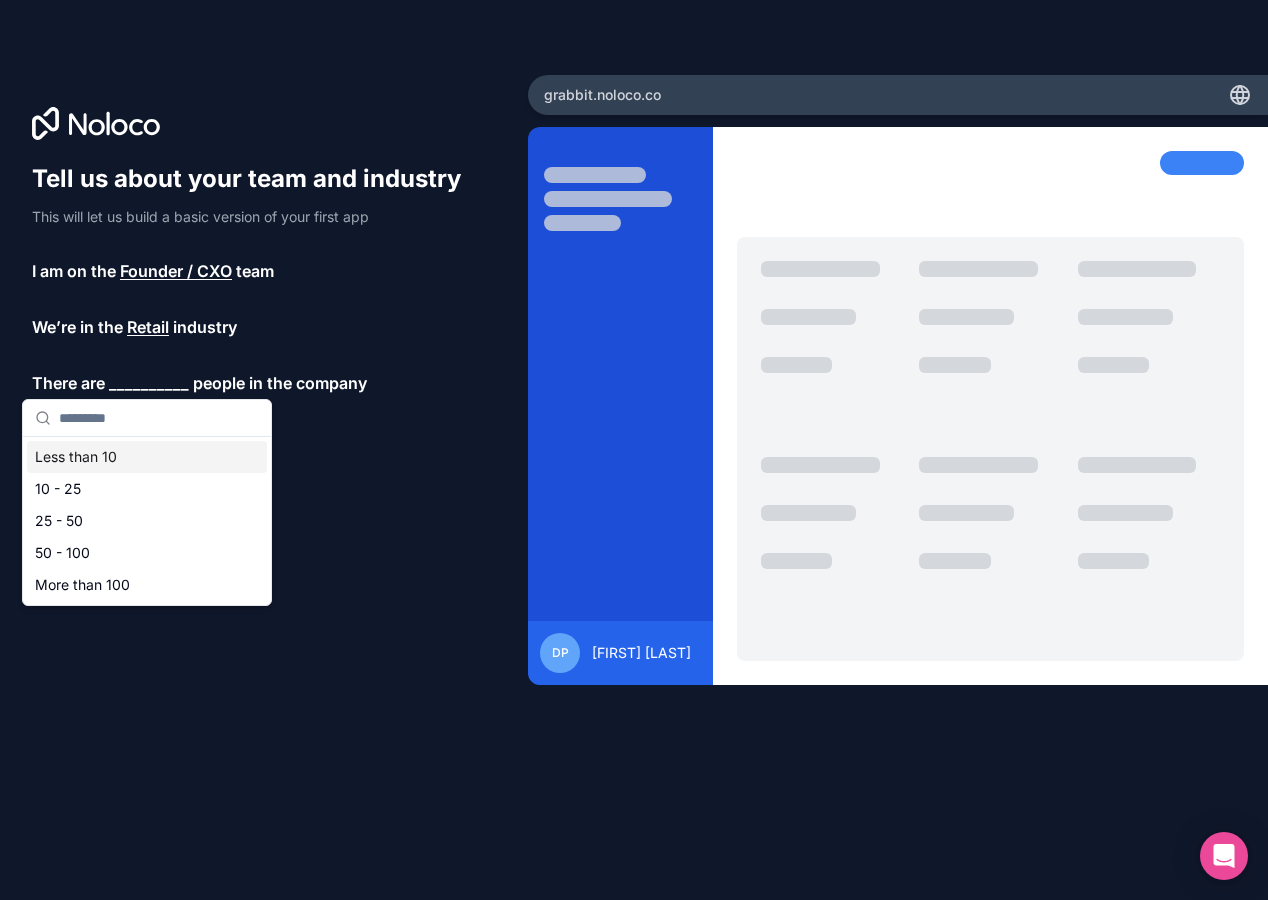 click on "Less than 10" at bounding box center (147, 457) 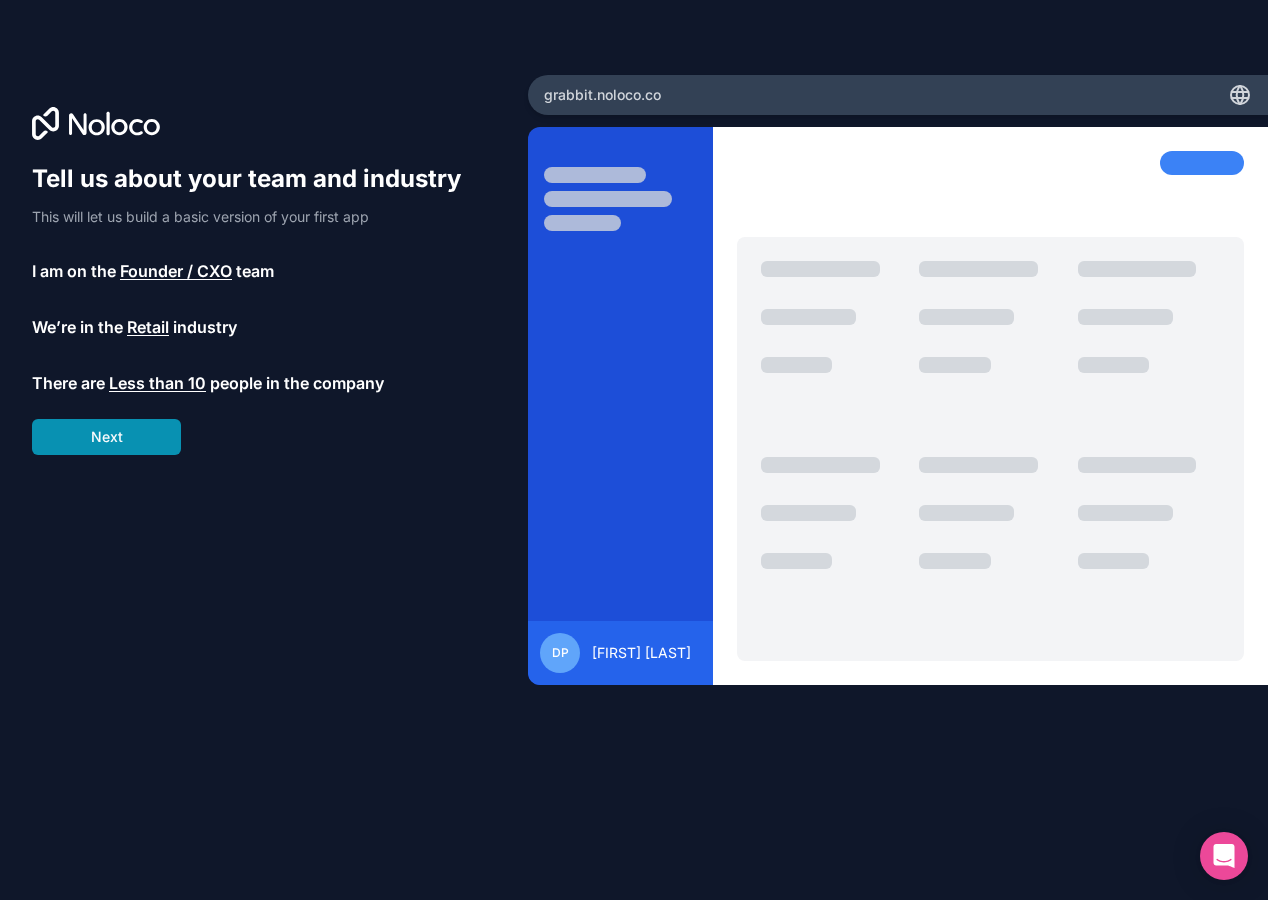 click on "Next" at bounding box center [106, 437] 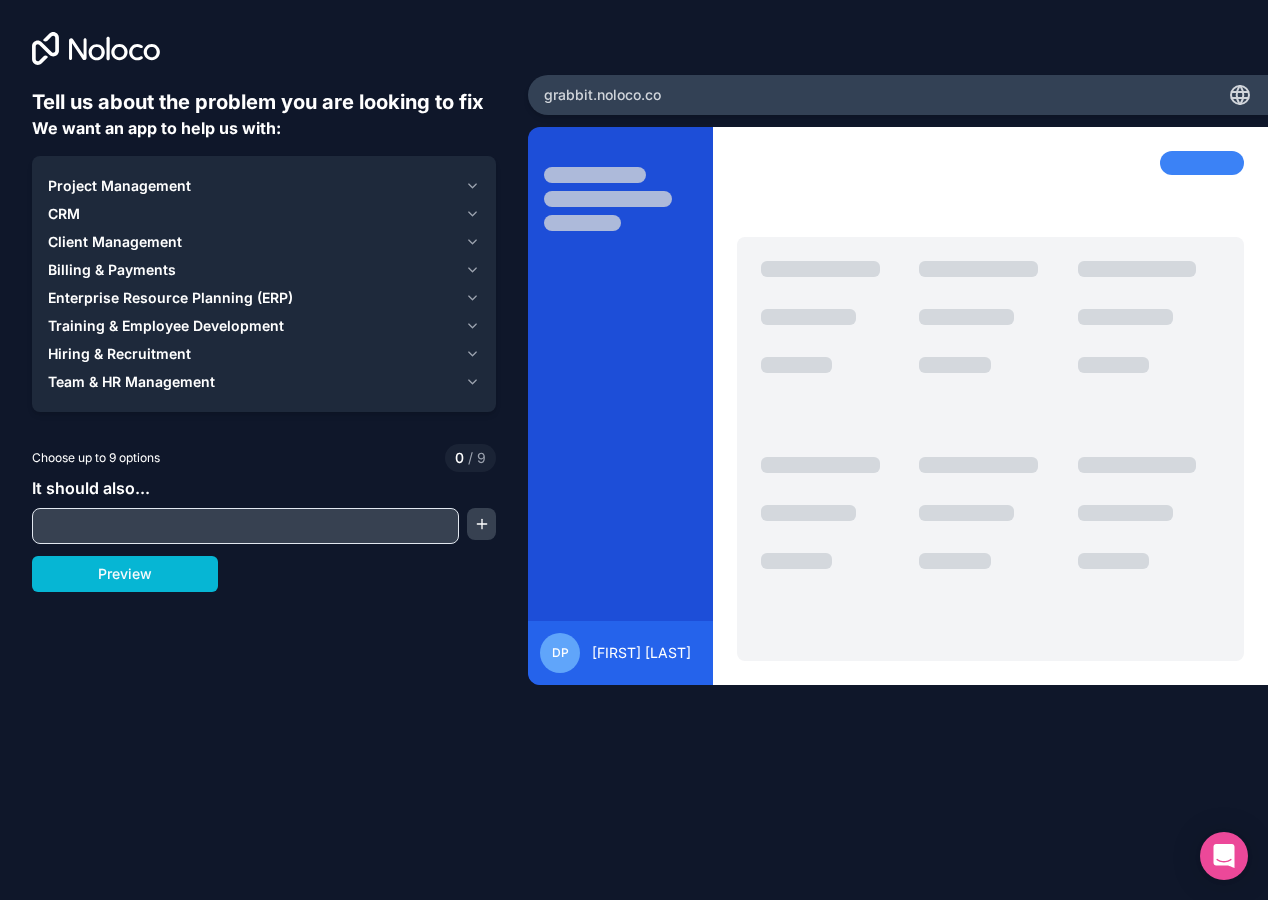 click on "CRM" at bounding box center [252, 214] 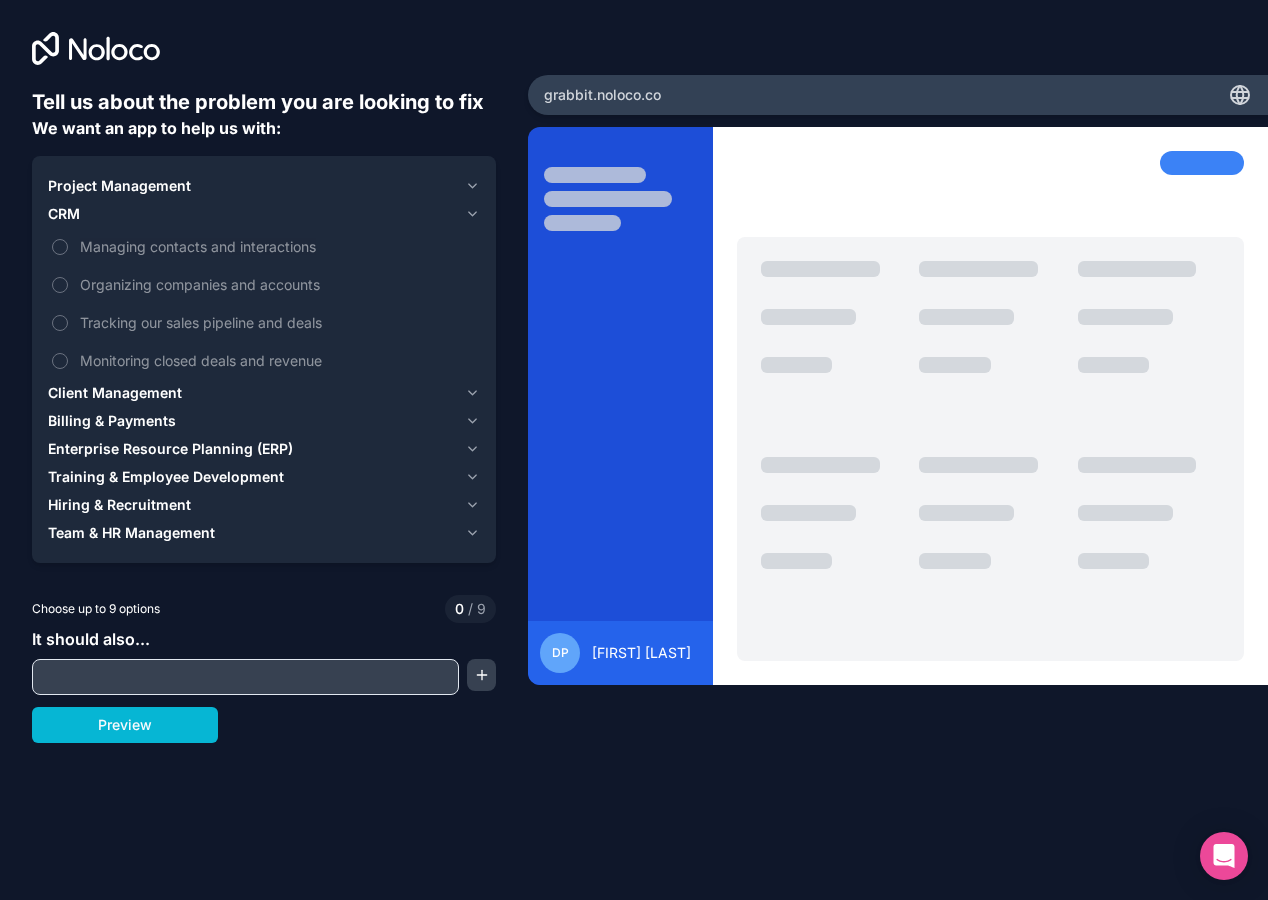 click on "CRM" at bounding box center (252, 214) 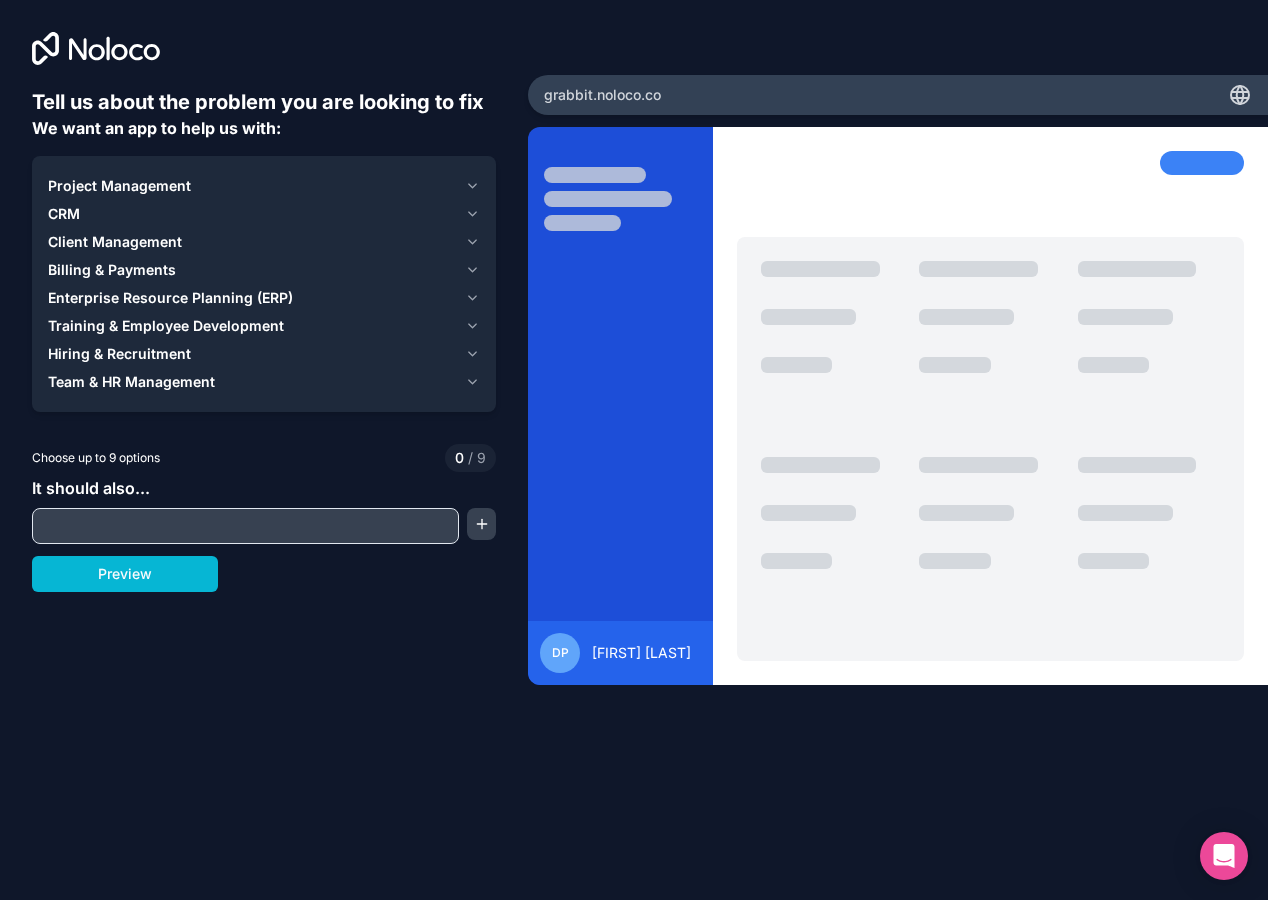 click at bounding box center (245, 526) 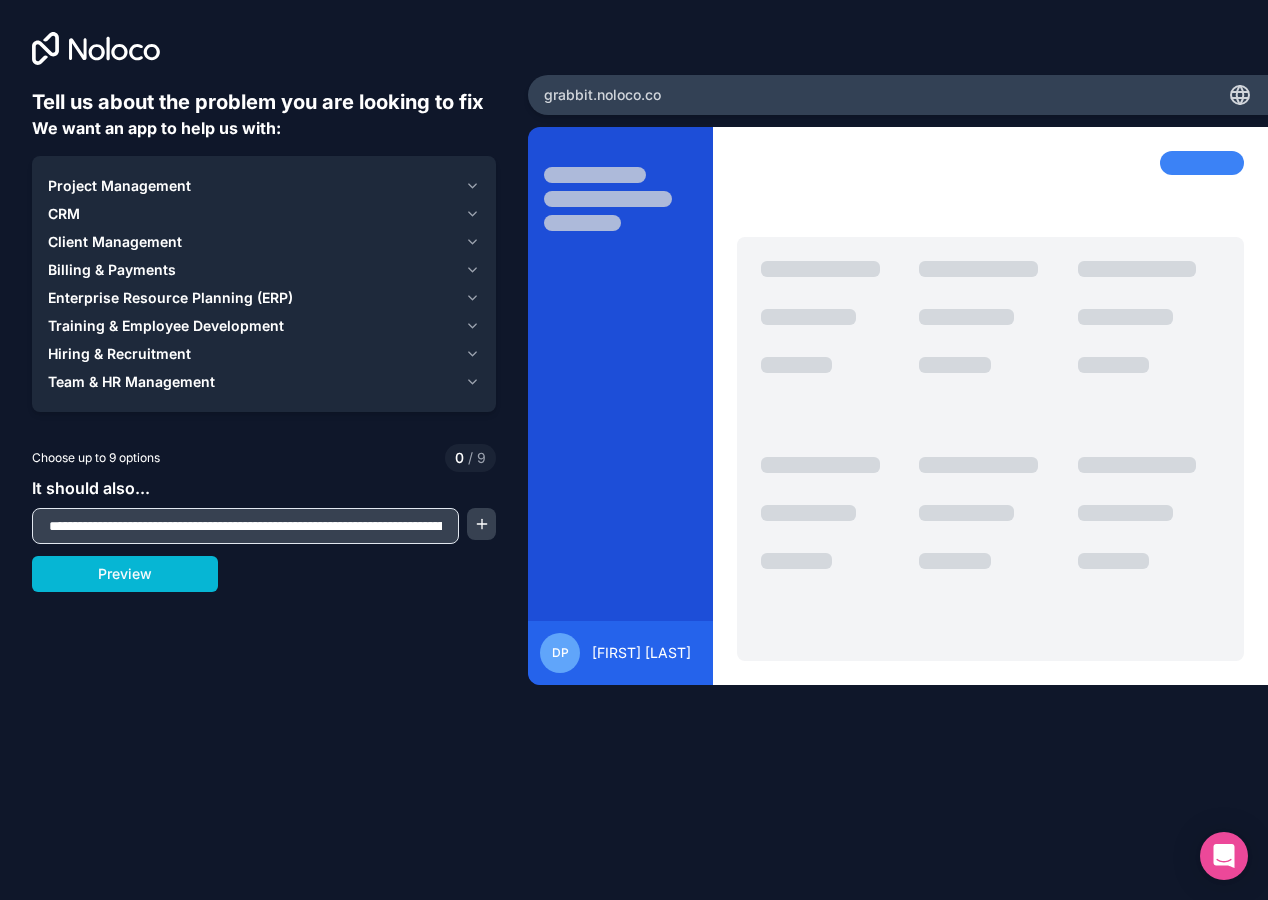 scroll, scrollTop: 0, scrollLeft: 5350, axis: horizontal 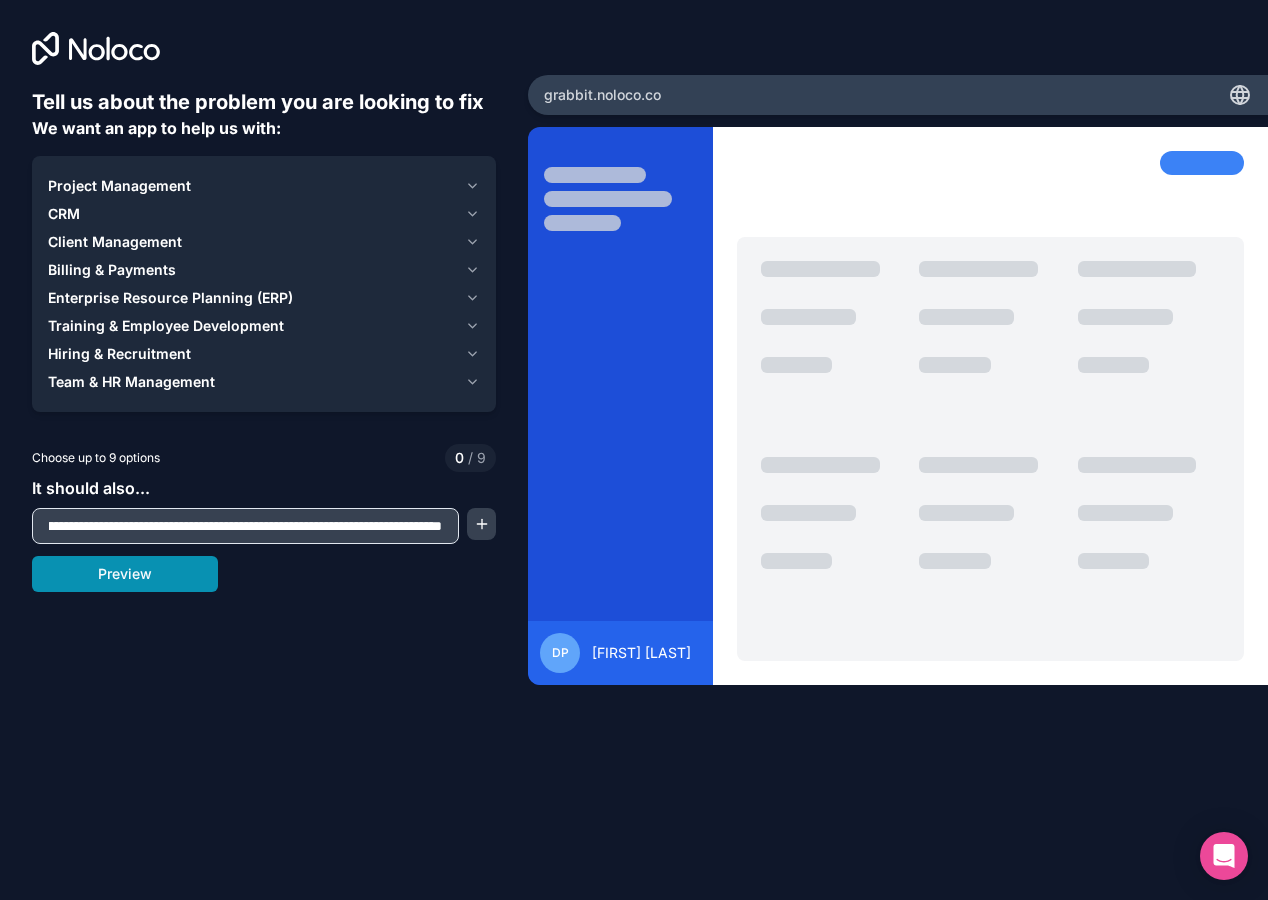 type on "**********" 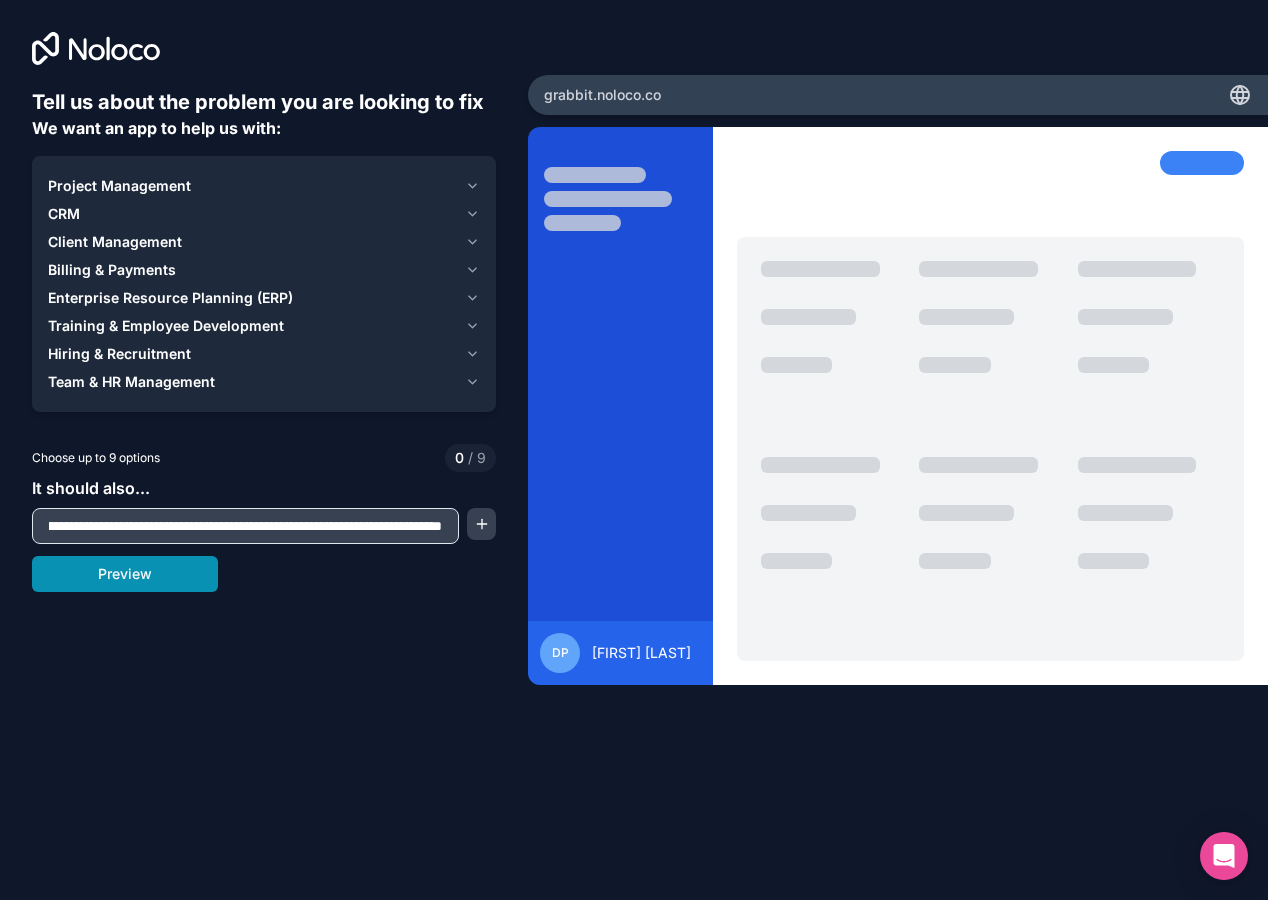 click on "Preview" at bounding box center [125, 574] 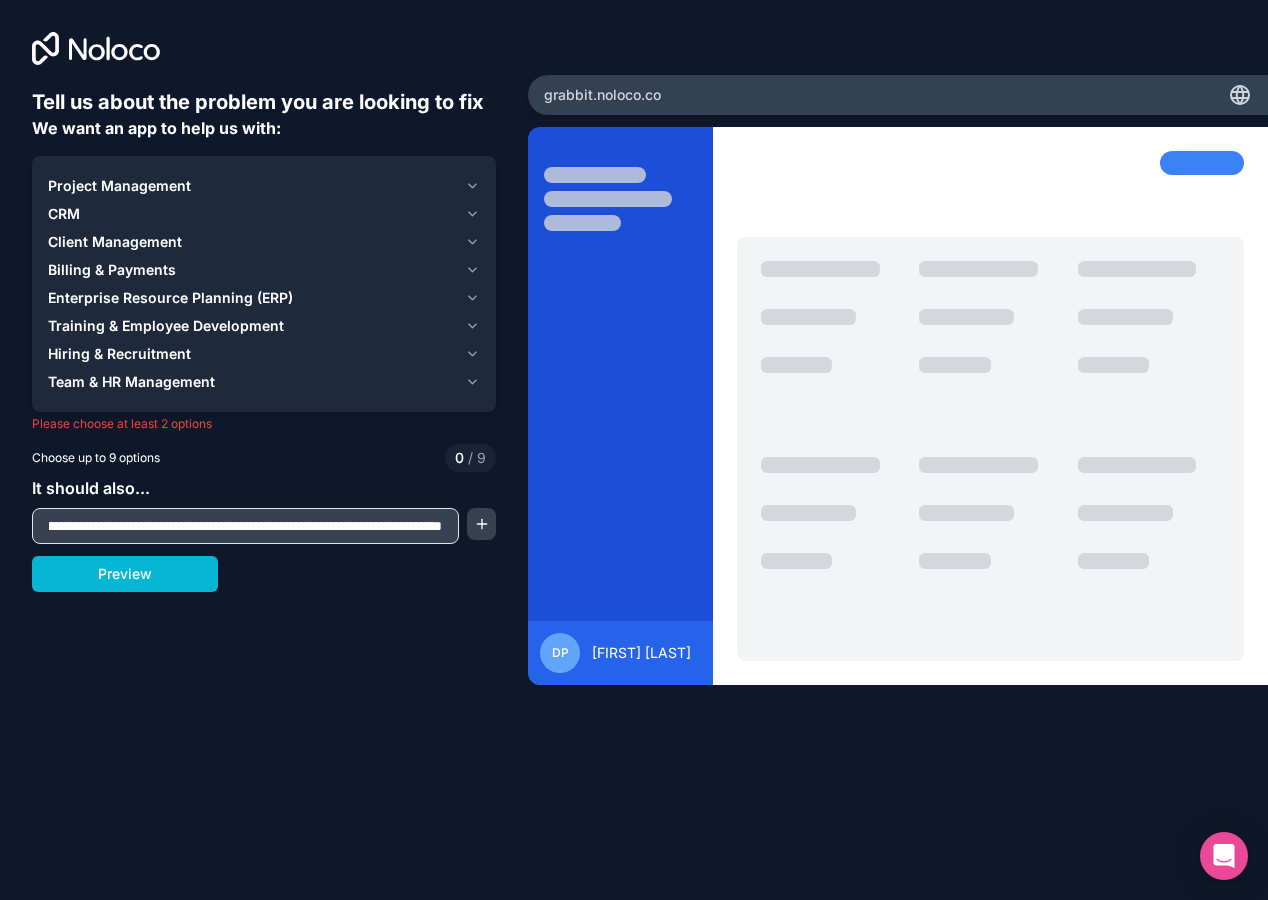 click on "CRM" at bounding box center (264, 214) 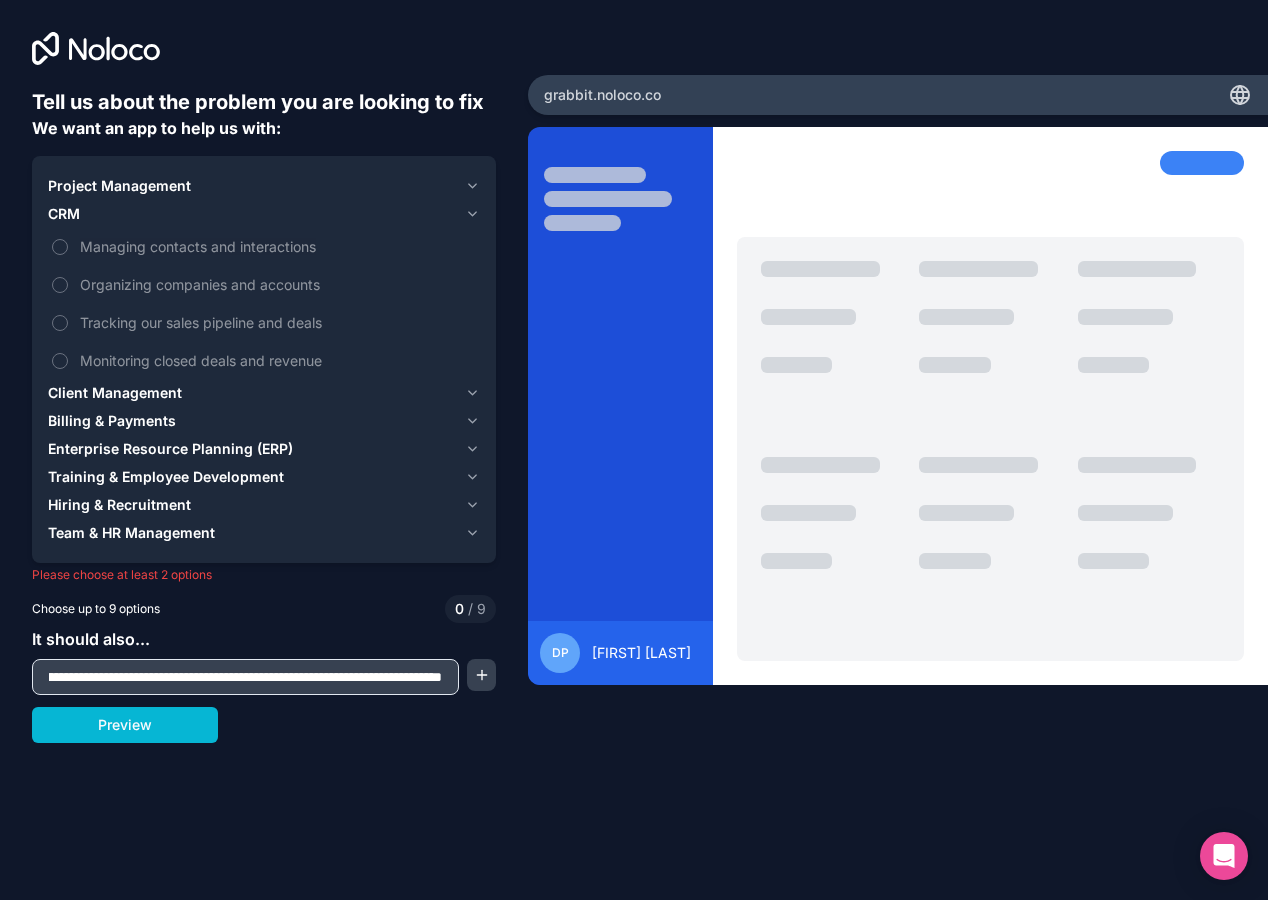 click on "Tell us about the problem you are looking to fix We want an app to help us with: Project Management CRM Managing contacts and interactions Organizing companies and accounts Tracking our sales pipeline and deals Monitoring closed deals and revenue Client Management Billing & Payments Enterprise Resource Planning (ERP) Training & Employee Development Hiring & Recruitment Team & HR Management Please choose at least 2 options Choose up to 9 options 0 / 9 It should also... Preview" at bounding box center (264, 375) 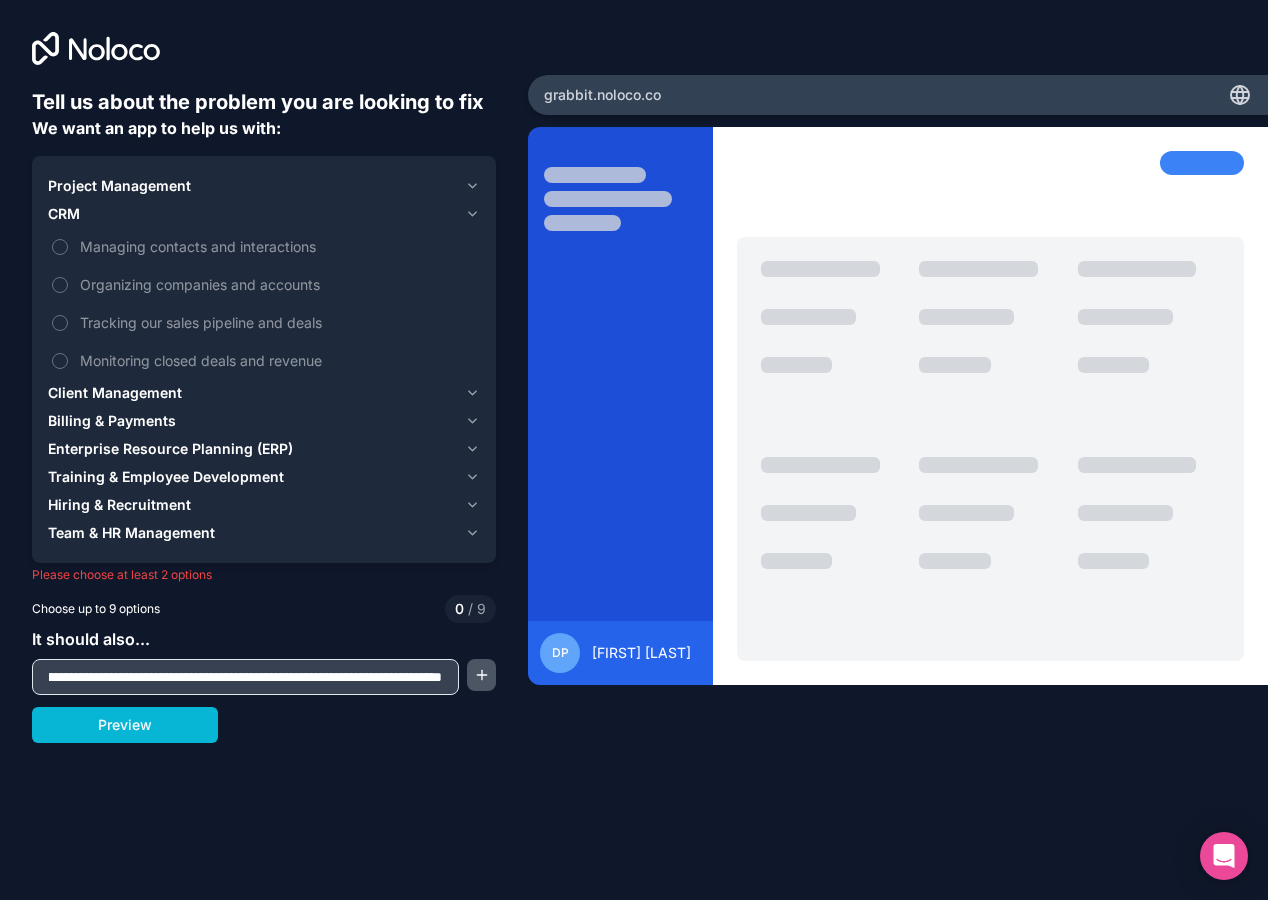 click at bounding box center [481, 675] 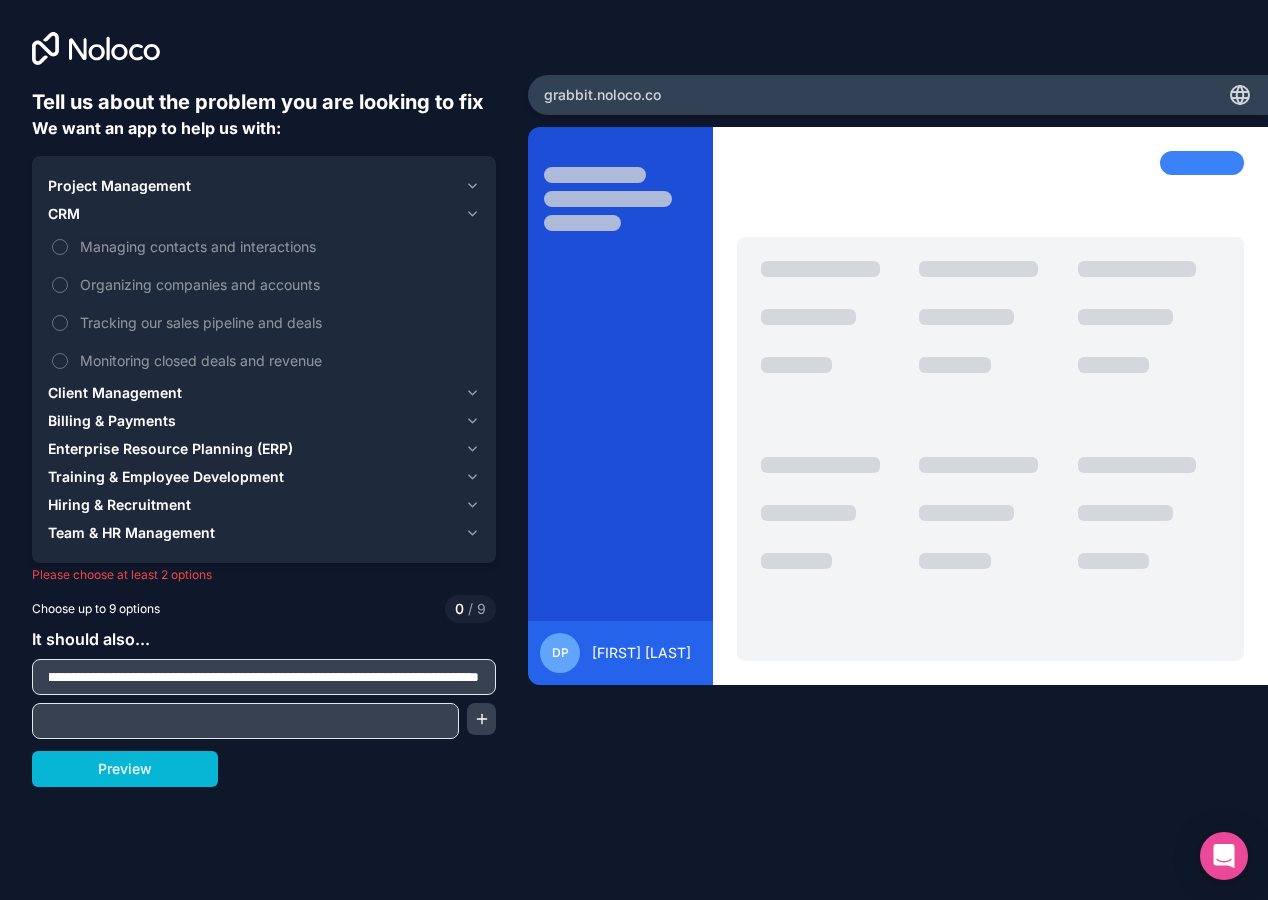 click on "Preview" at bounding box center (264, 769) 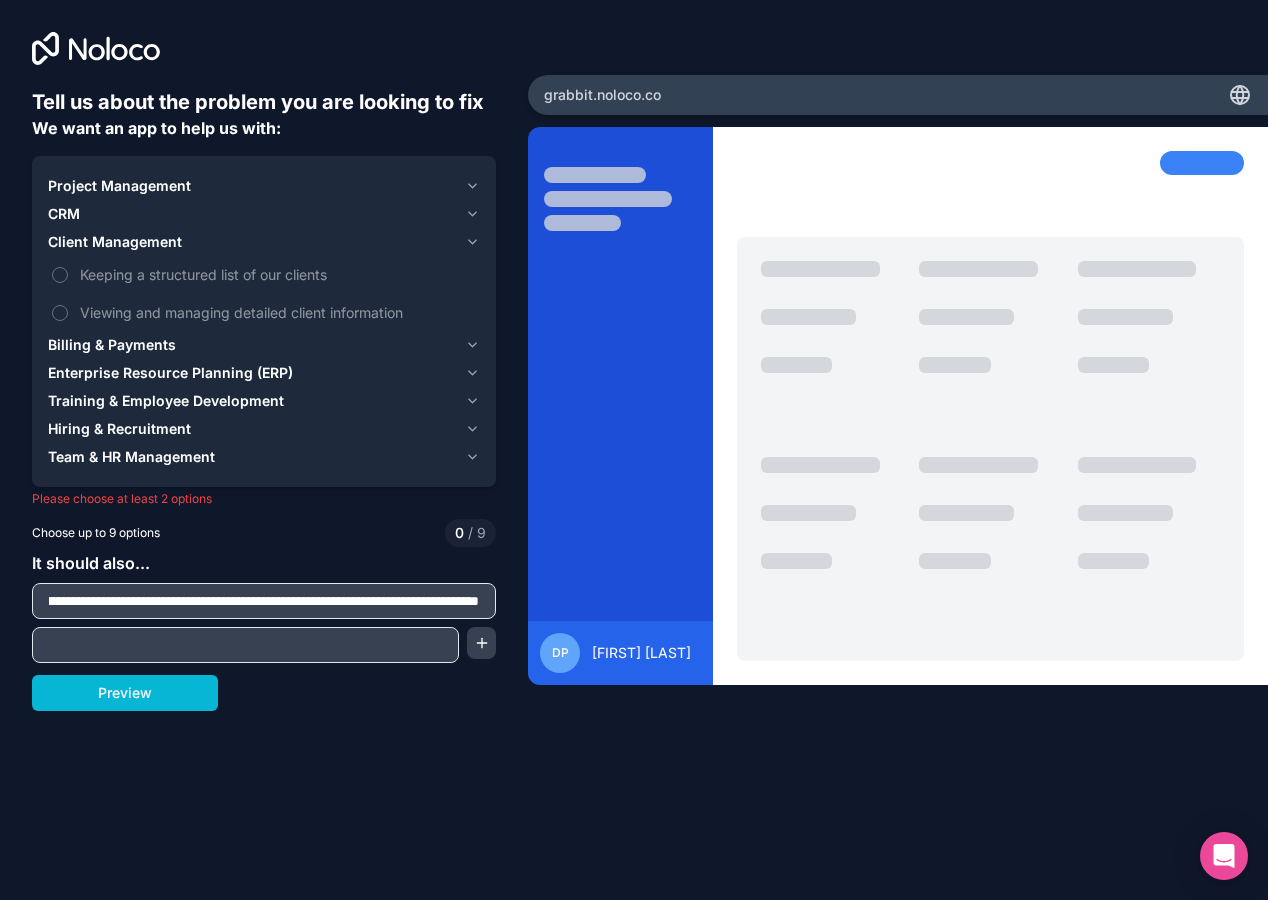 click on "Billing & Payments" at bounding box center [112, 345] 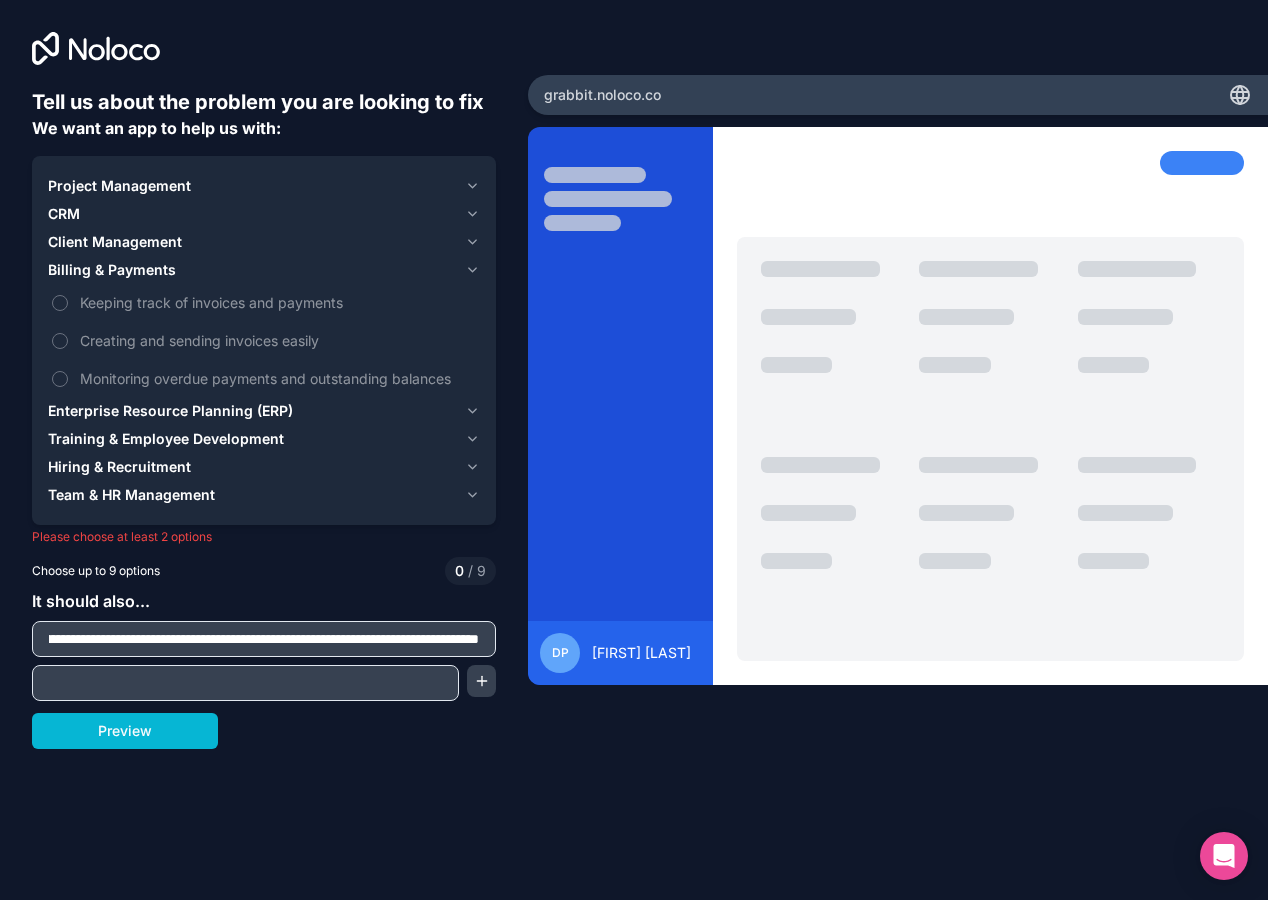 click on "Enterprise Resource Planning (ERP)" at bounding box center (170, 411) 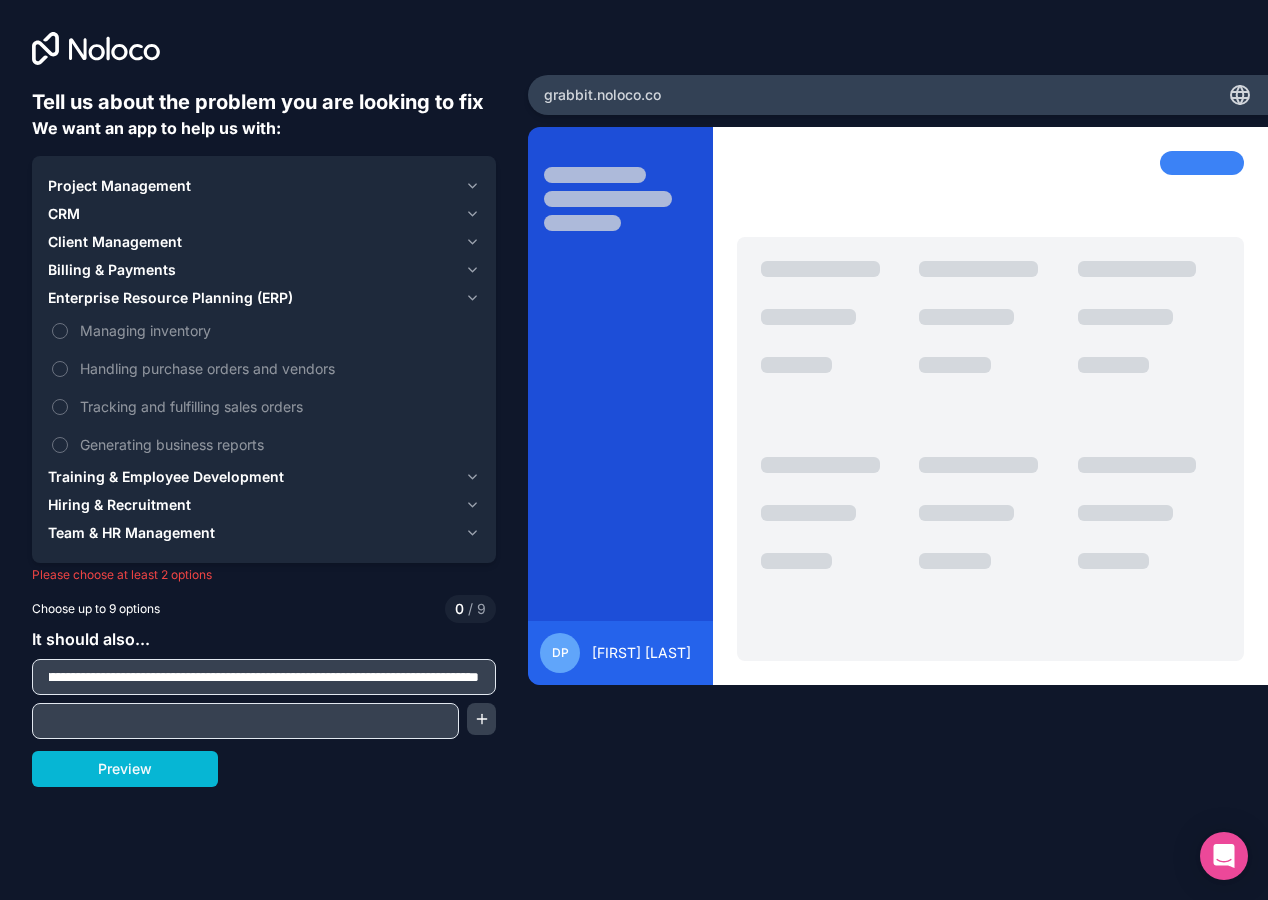click on "Training & Employee Development" at bounding box center (166, 477) 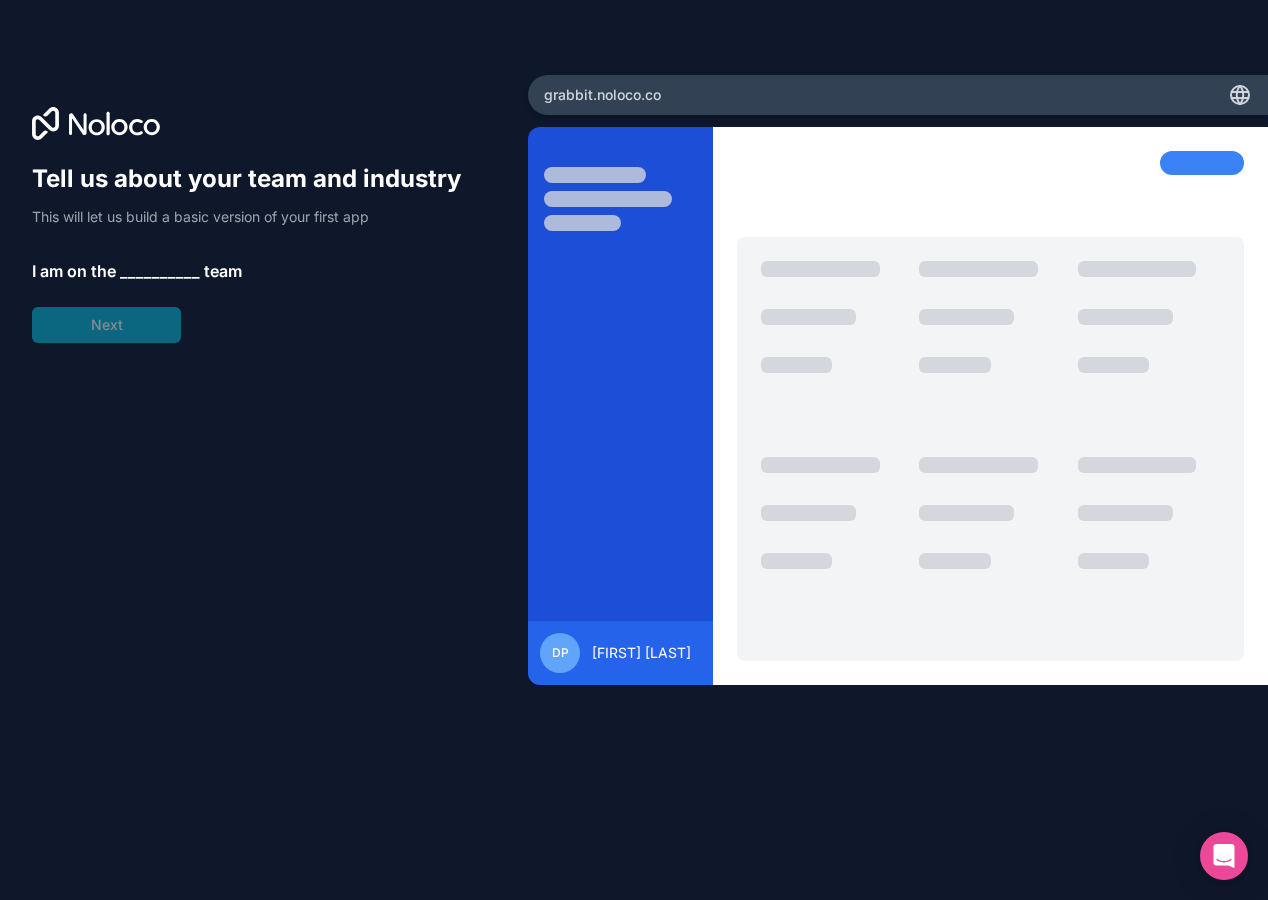 click on "__________" at bounding box center [160, 271] 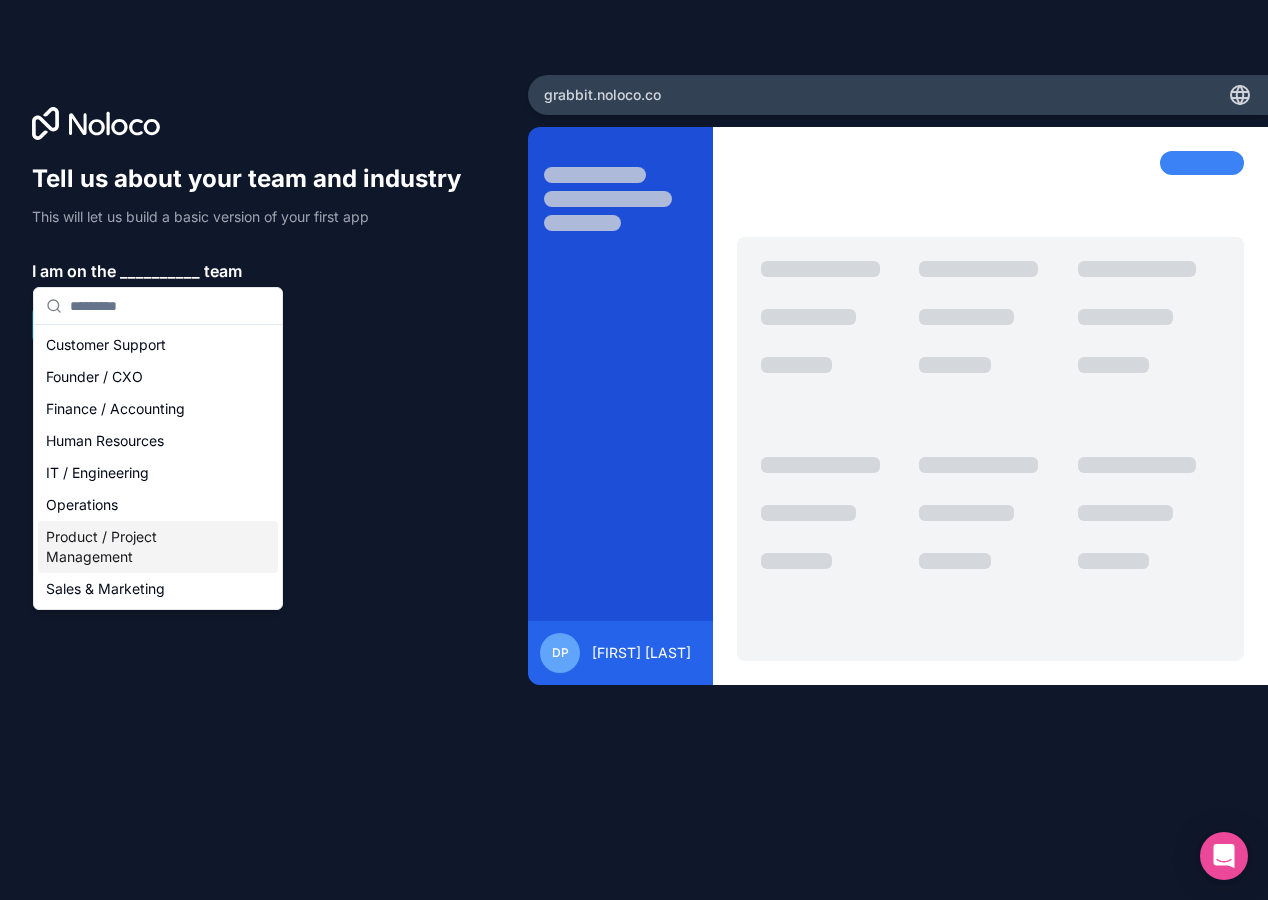 click on "Product / Project Management" at bounding box center [158, 547] 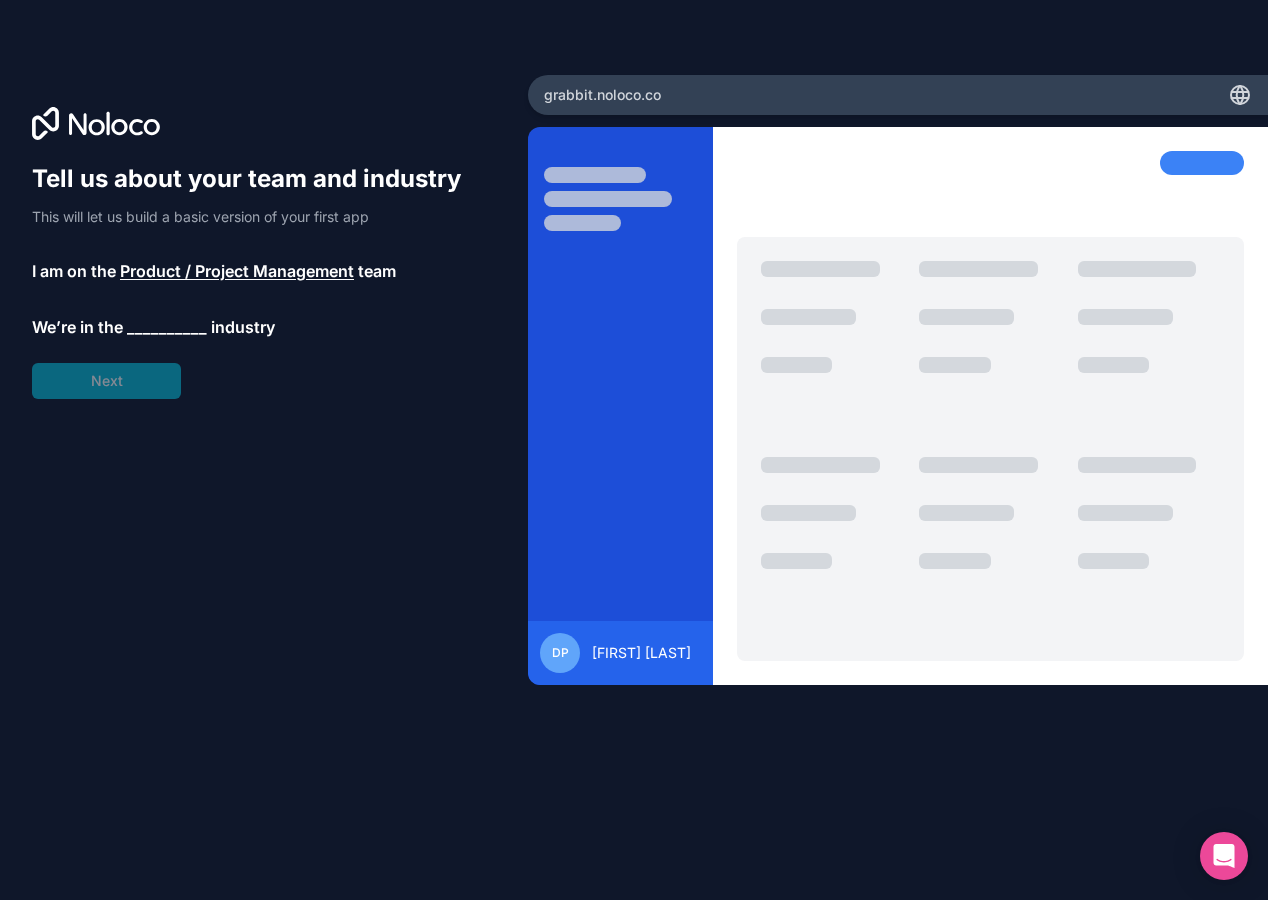 click on "__________" at bounding box center [167, 327] 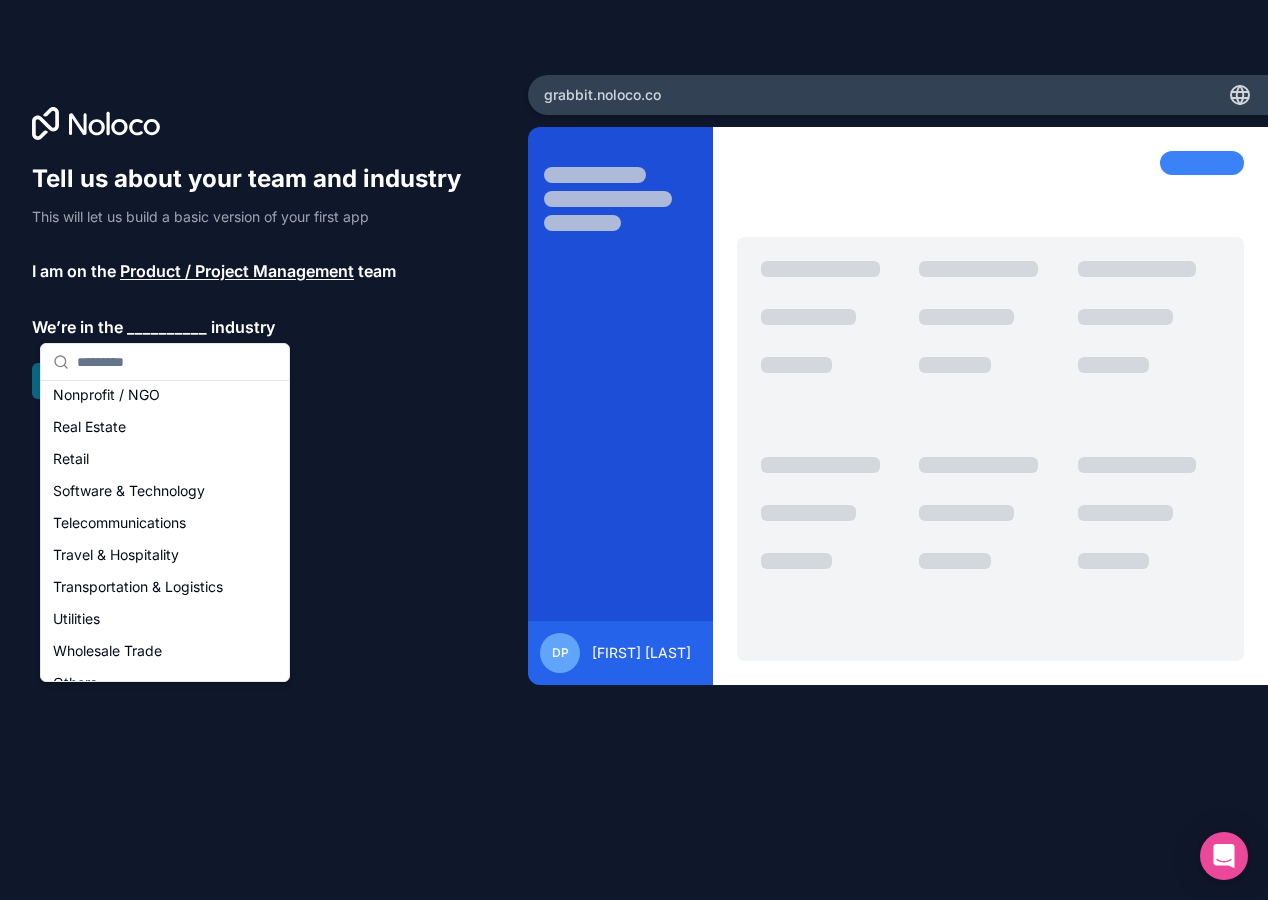 scroll, scrollTop: 412, scrollLeft: 0, axis: vertical 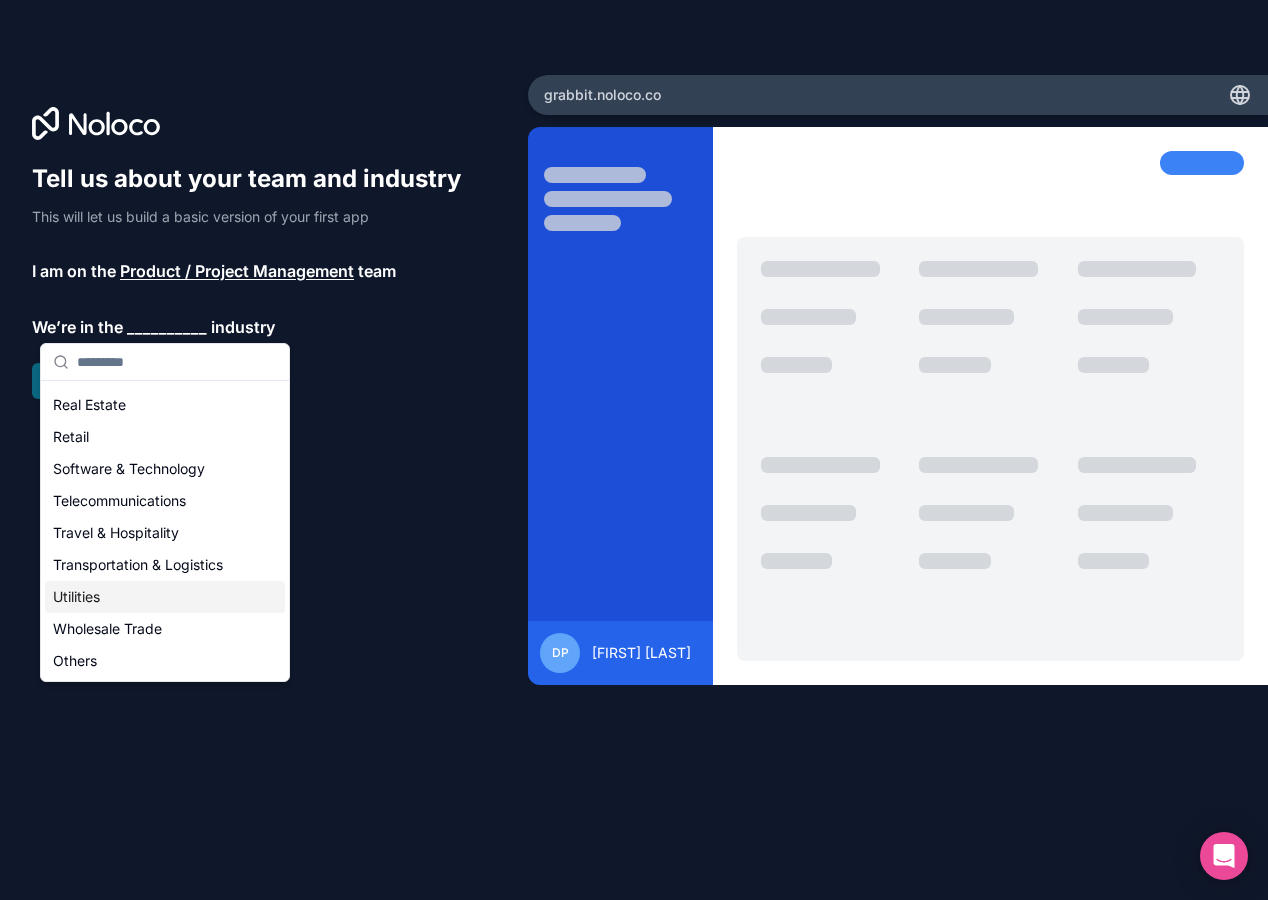 click on "Utilities" at bounding box center [165, 597] 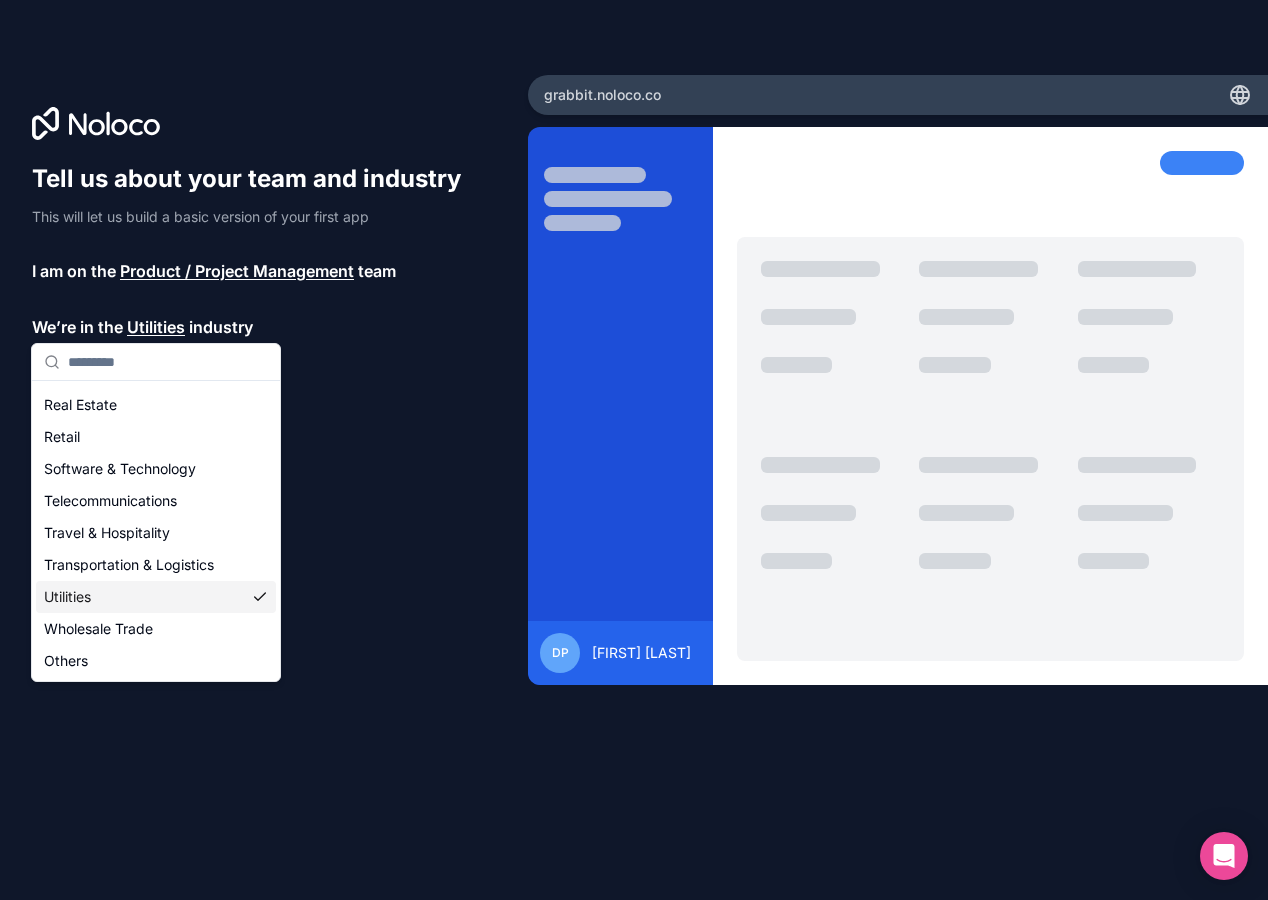 scroll, scrollTop: 412, scrollLeft: 0, axis: vertical 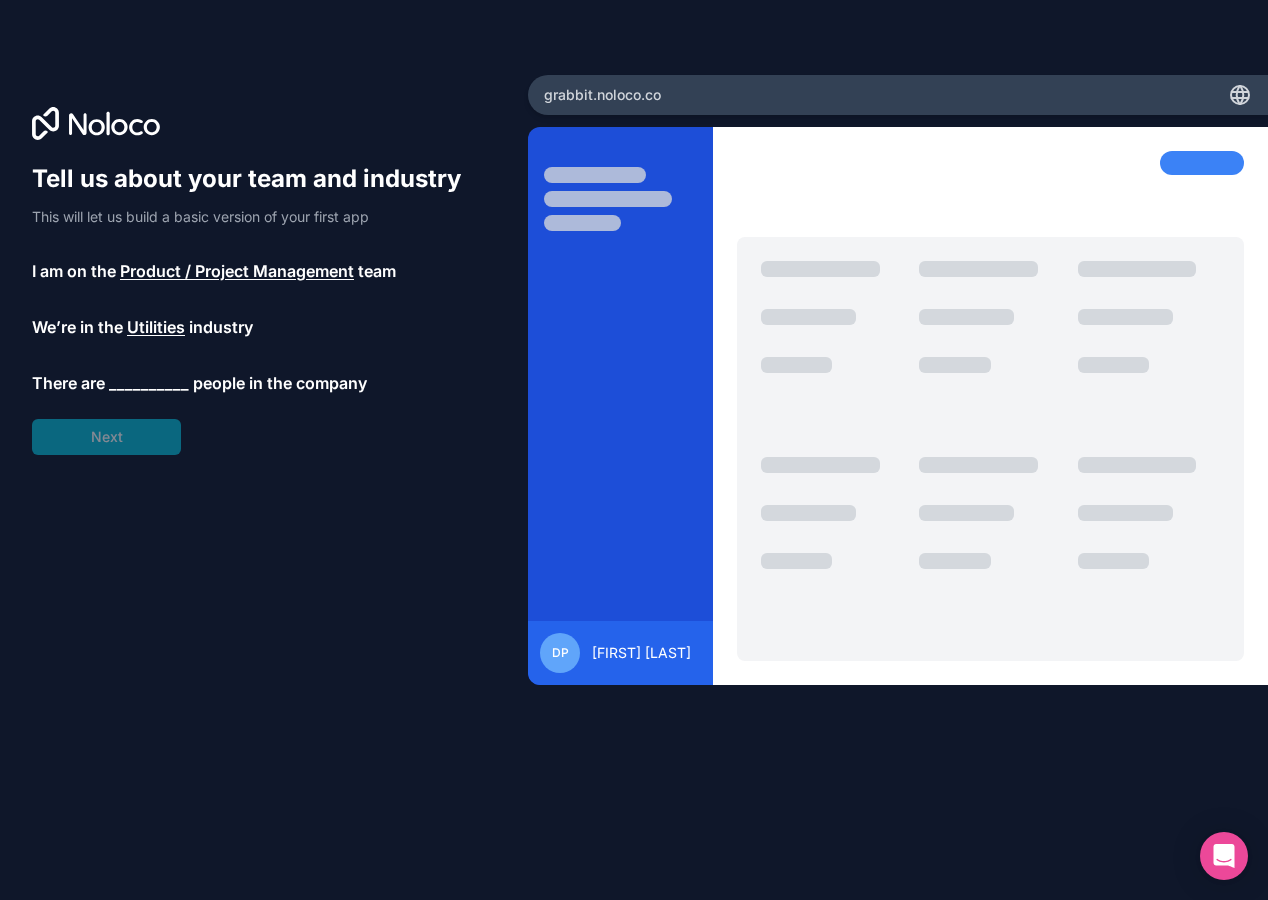 click on "__________" at bounding box center (149, 383) 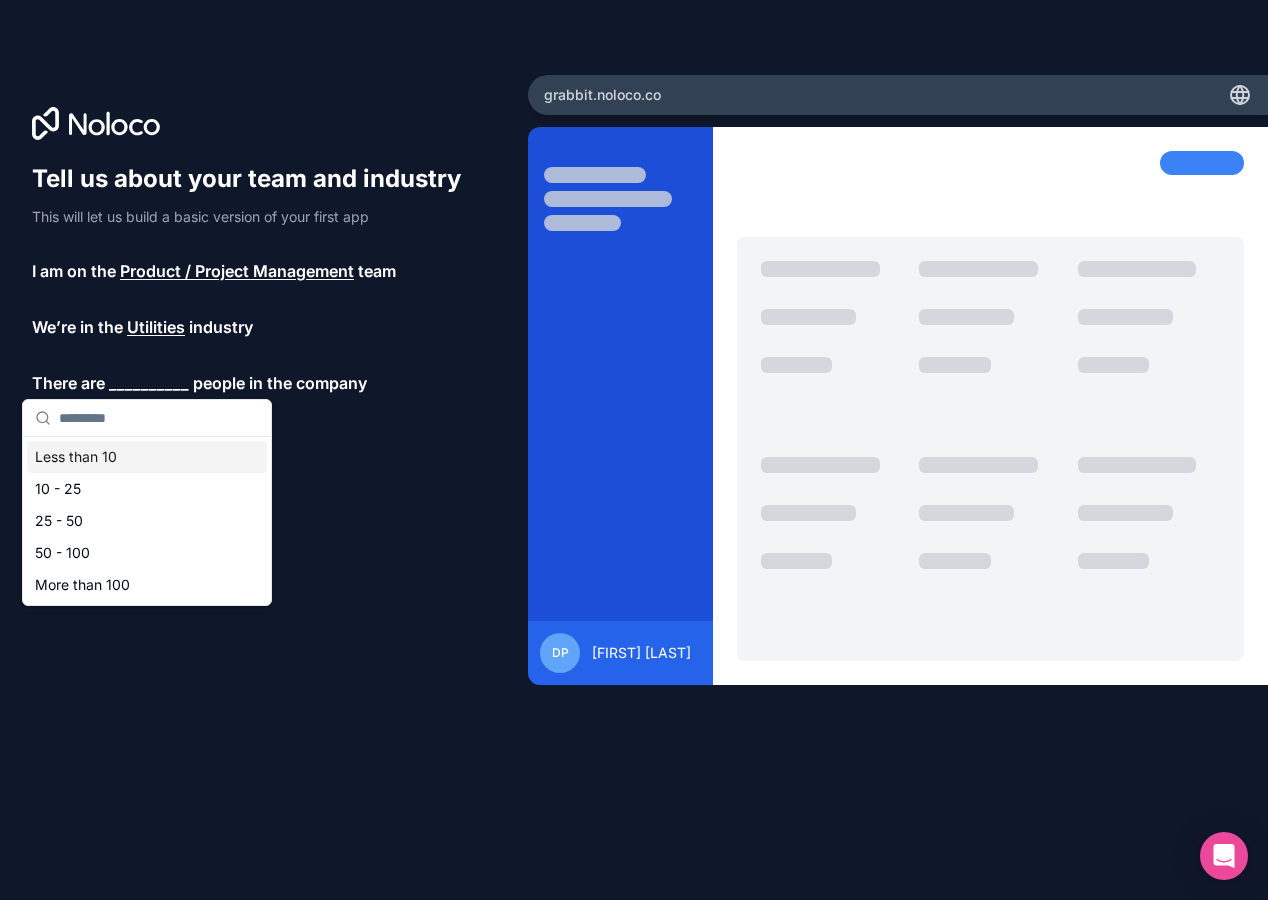 click on "Less than 10" at bounding box center [147, 457] 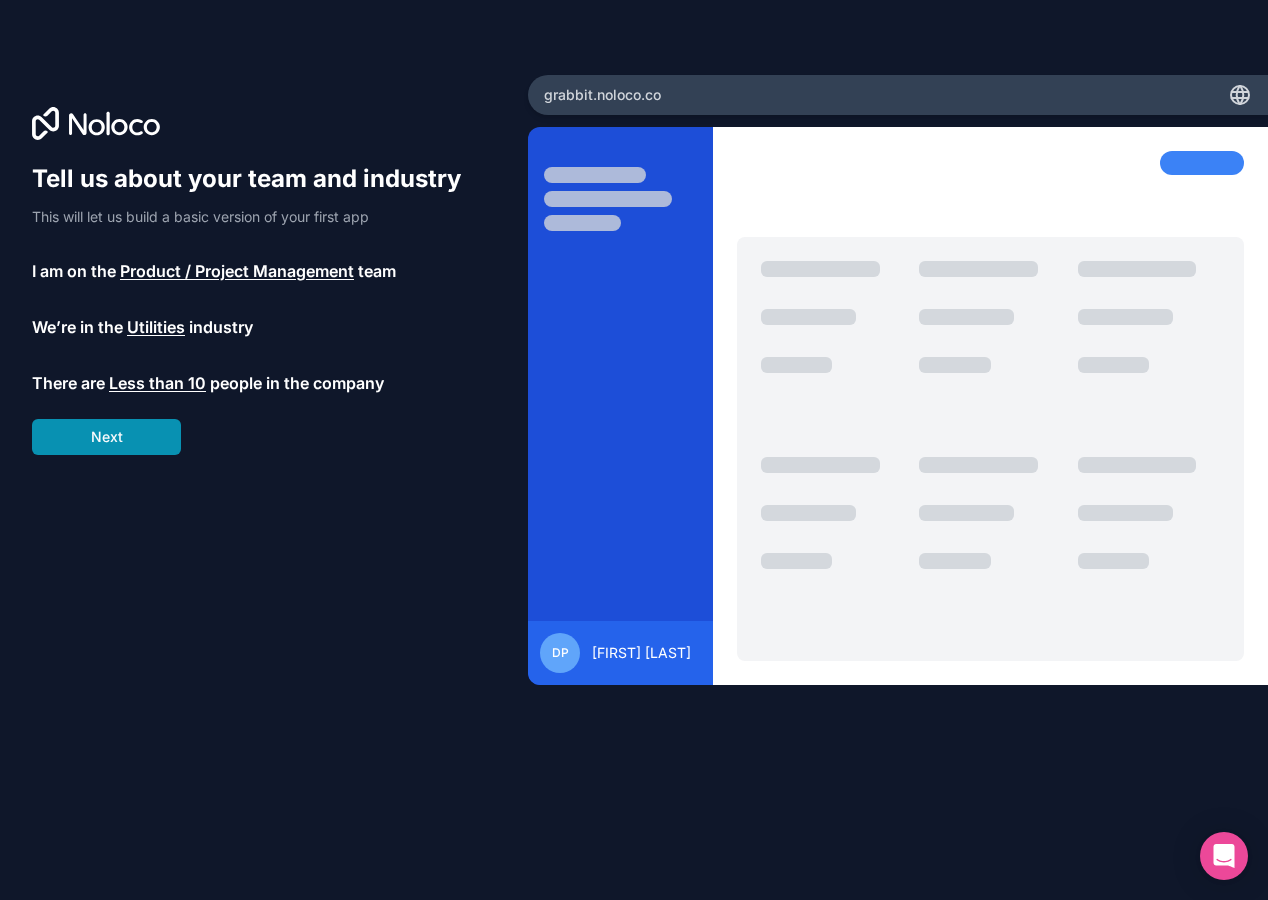 click on "Next" at bounding box center (106, 437) 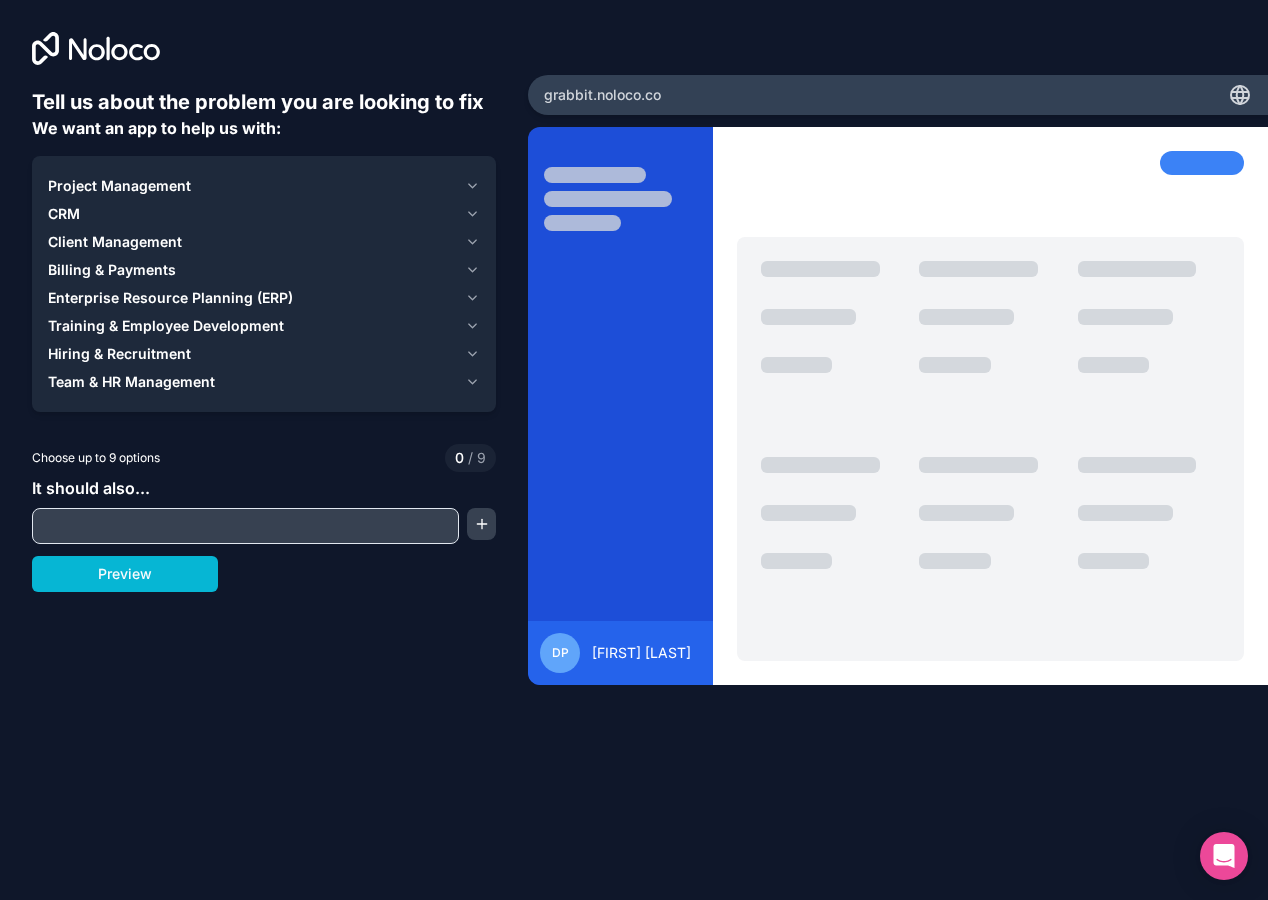 click on "Hiring & Recruitment" at bounding box center (252, 354) 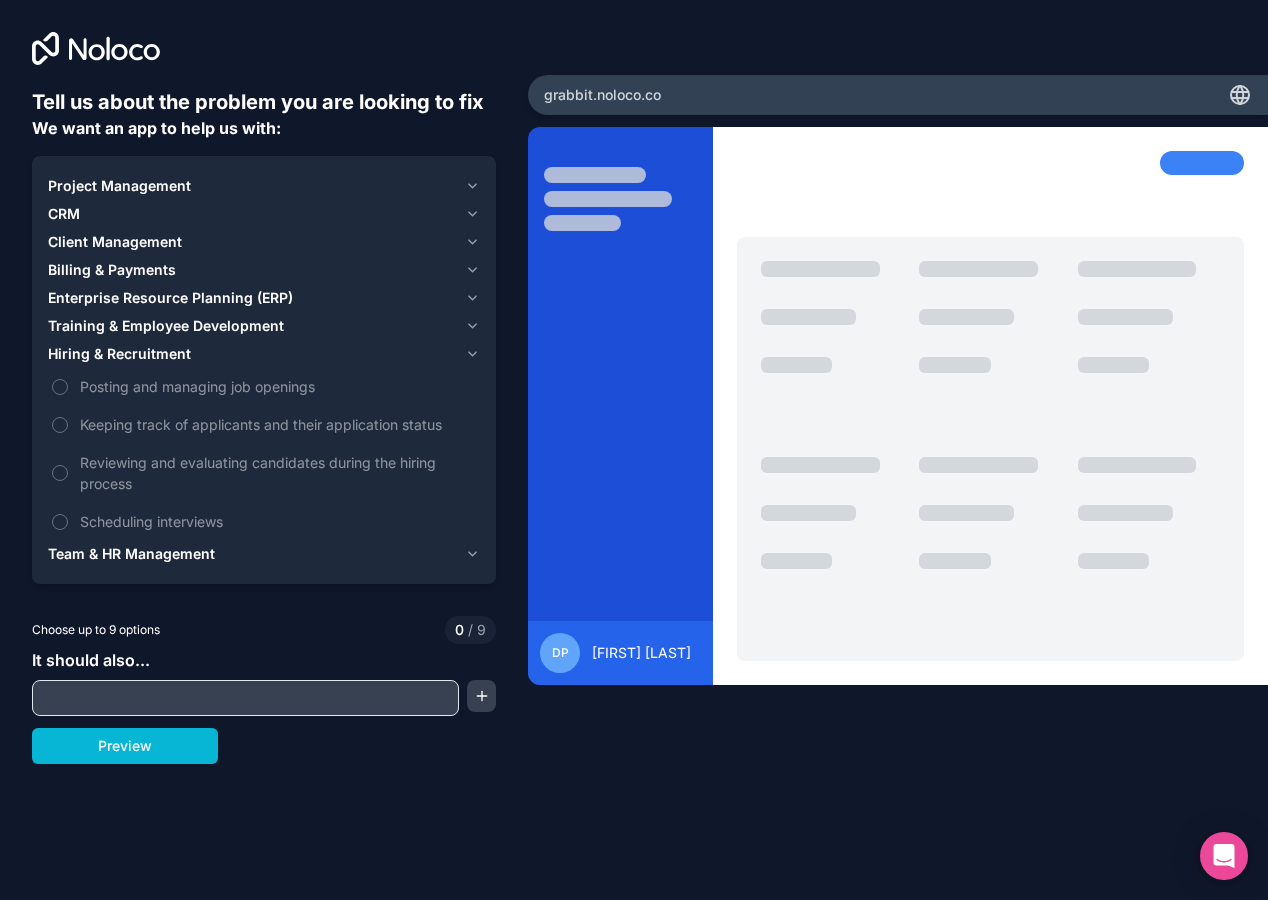 click on "Hiring & Recruitment" at bounding box center [252, 354] 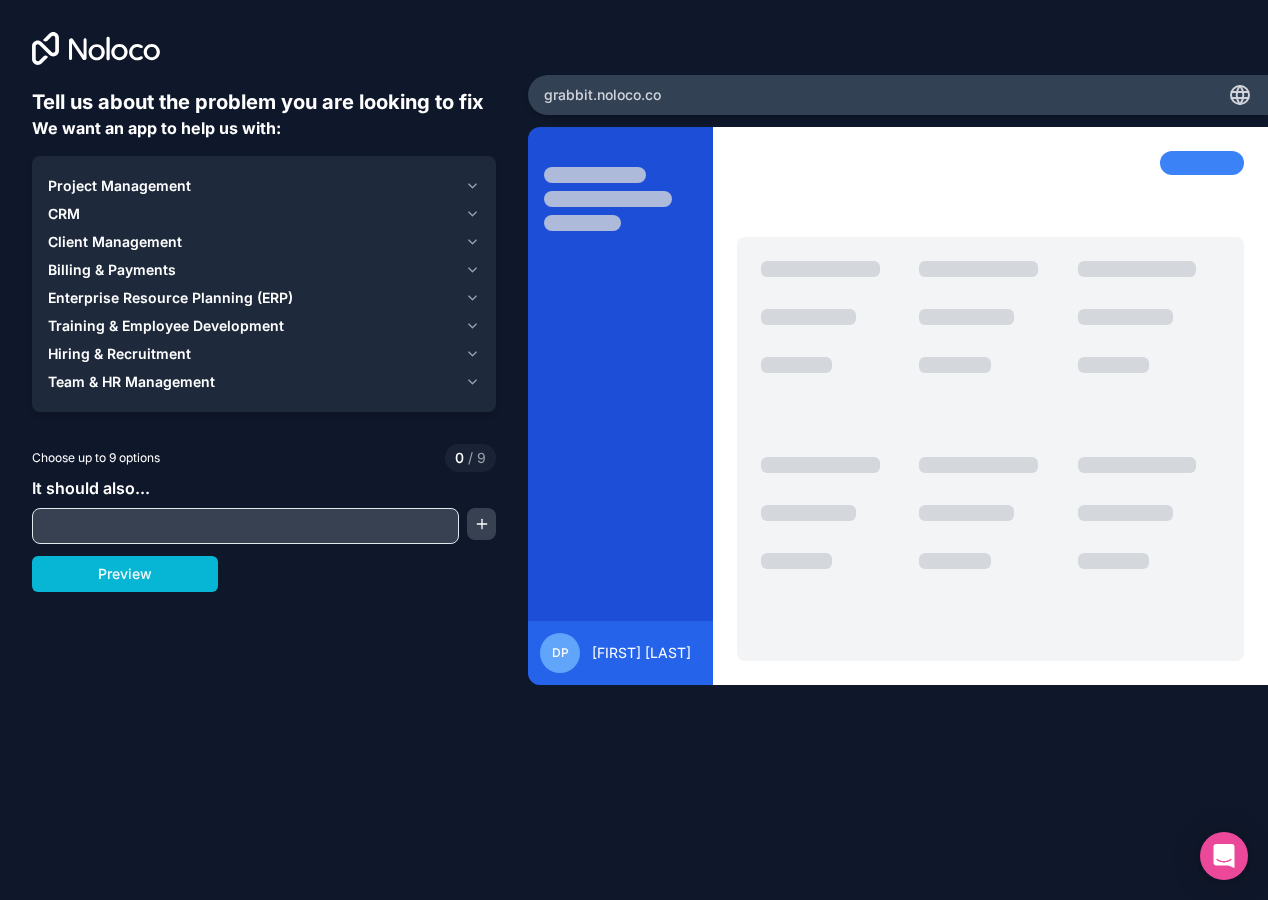click on "Team & HR Management" at bounding box center (131, 382) 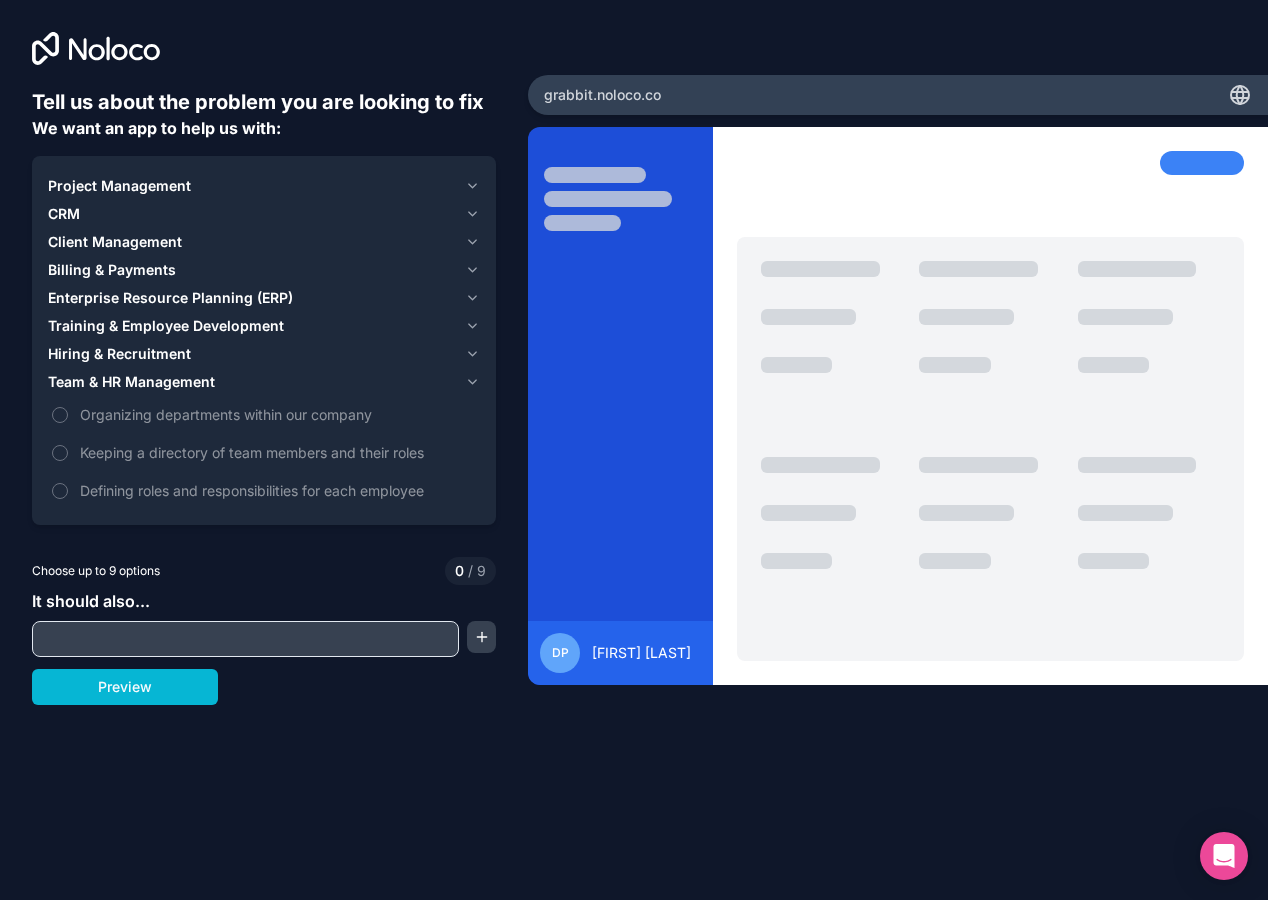 click on "Team & HR Management" at bounding box center [131, 382] 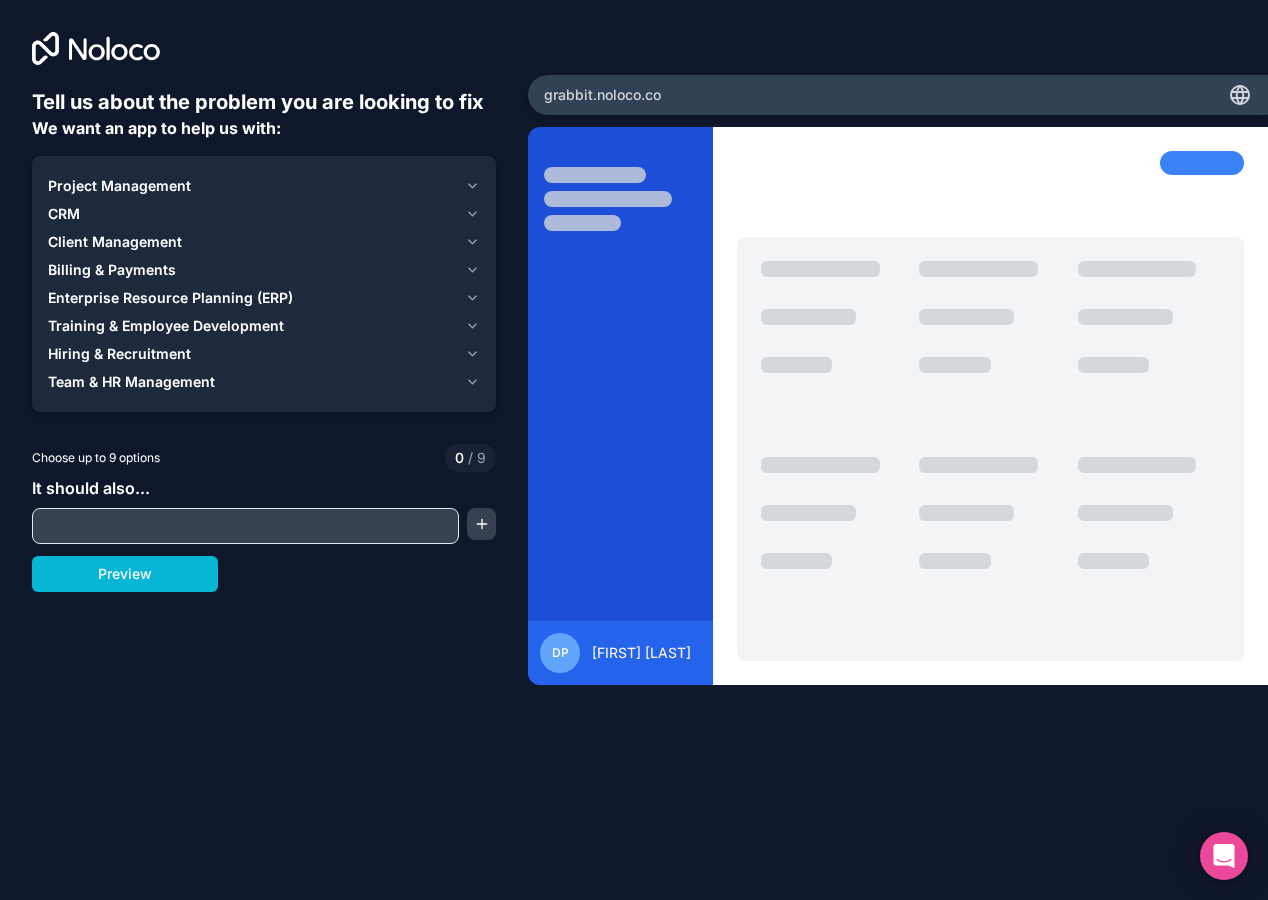 click on "Enterprise Resource Planning (ERP)" at bounding box center [170, 298] 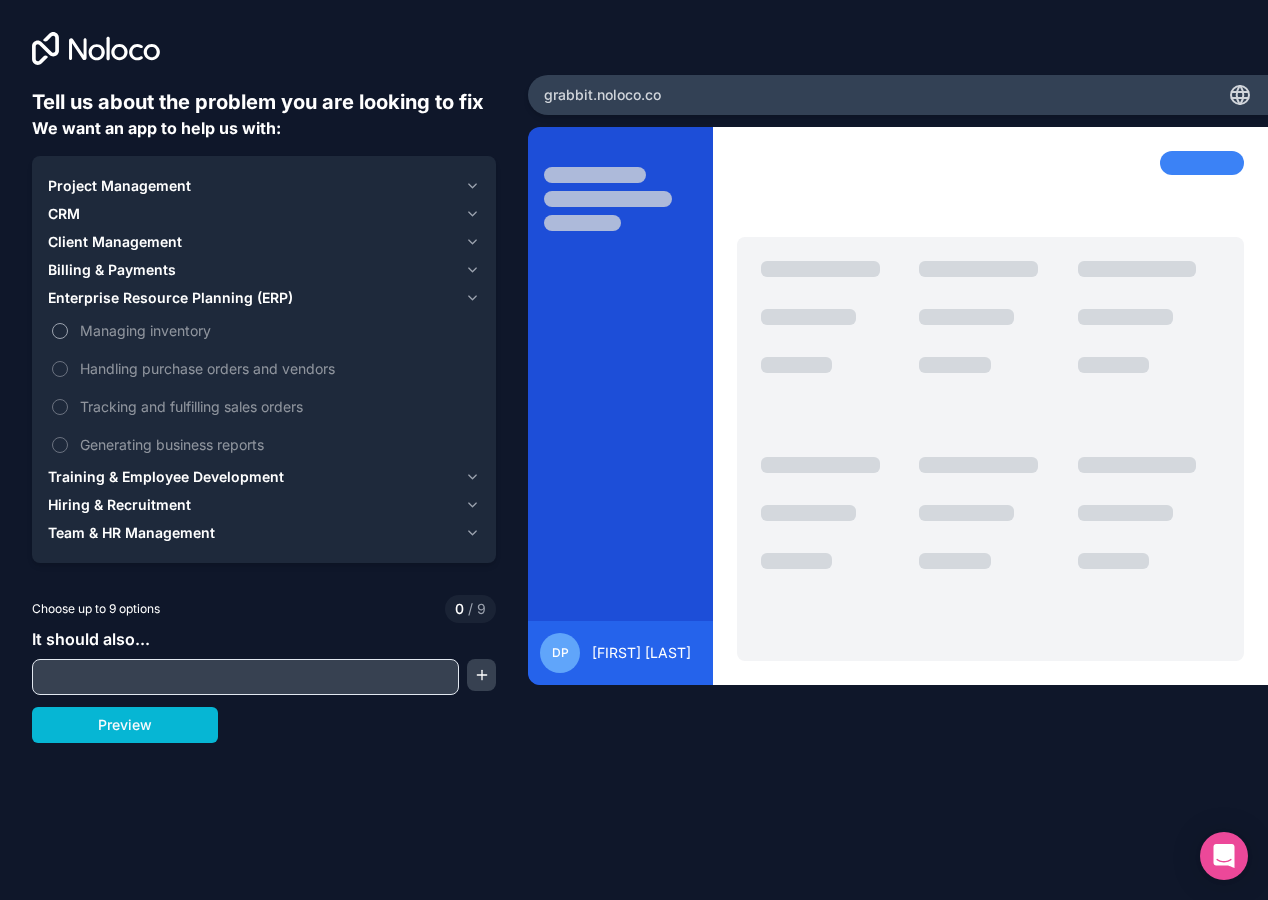 click on "Managing inventory" at bounding box center (278, 330) 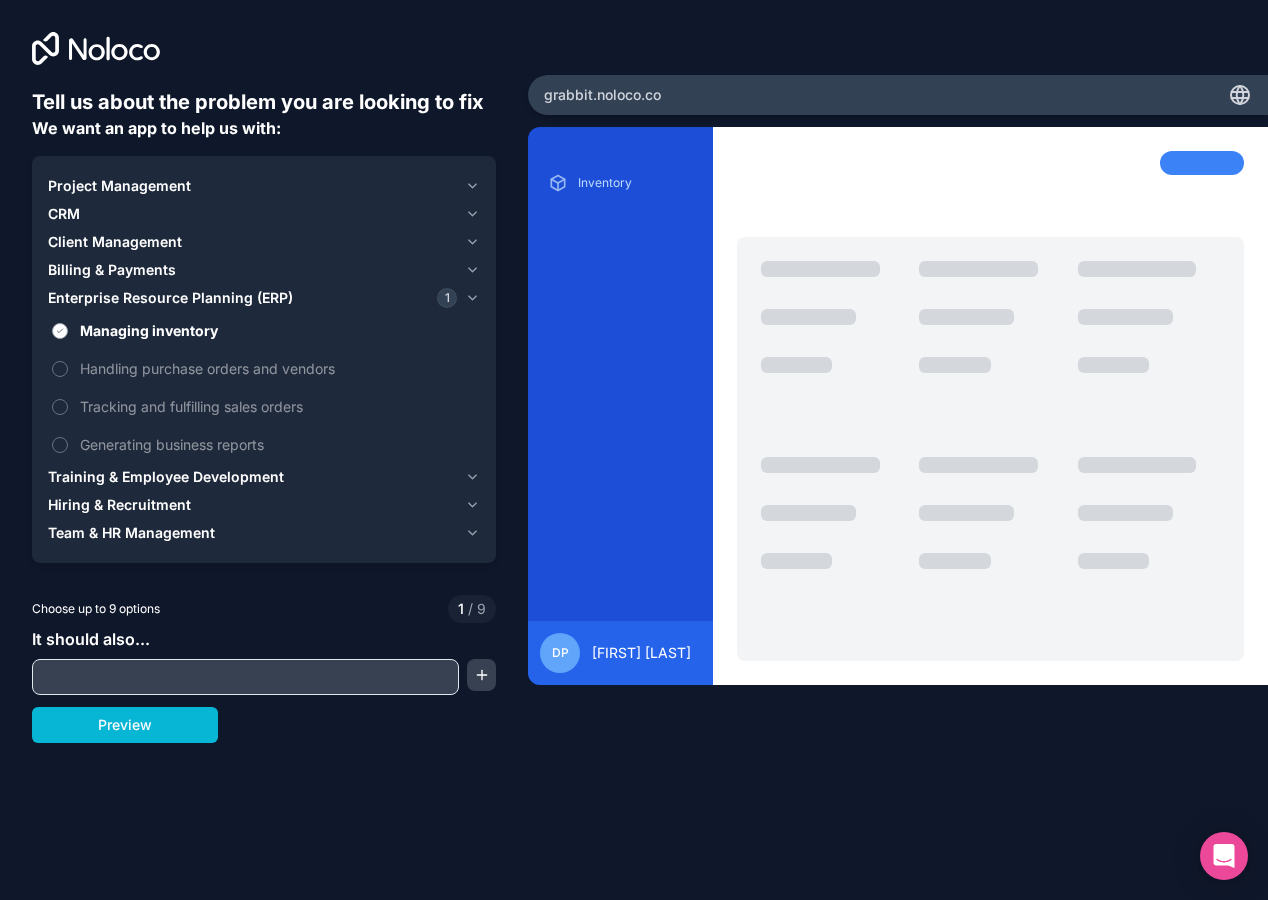 click on "Managing inventory" at bounding box center [278, 330] 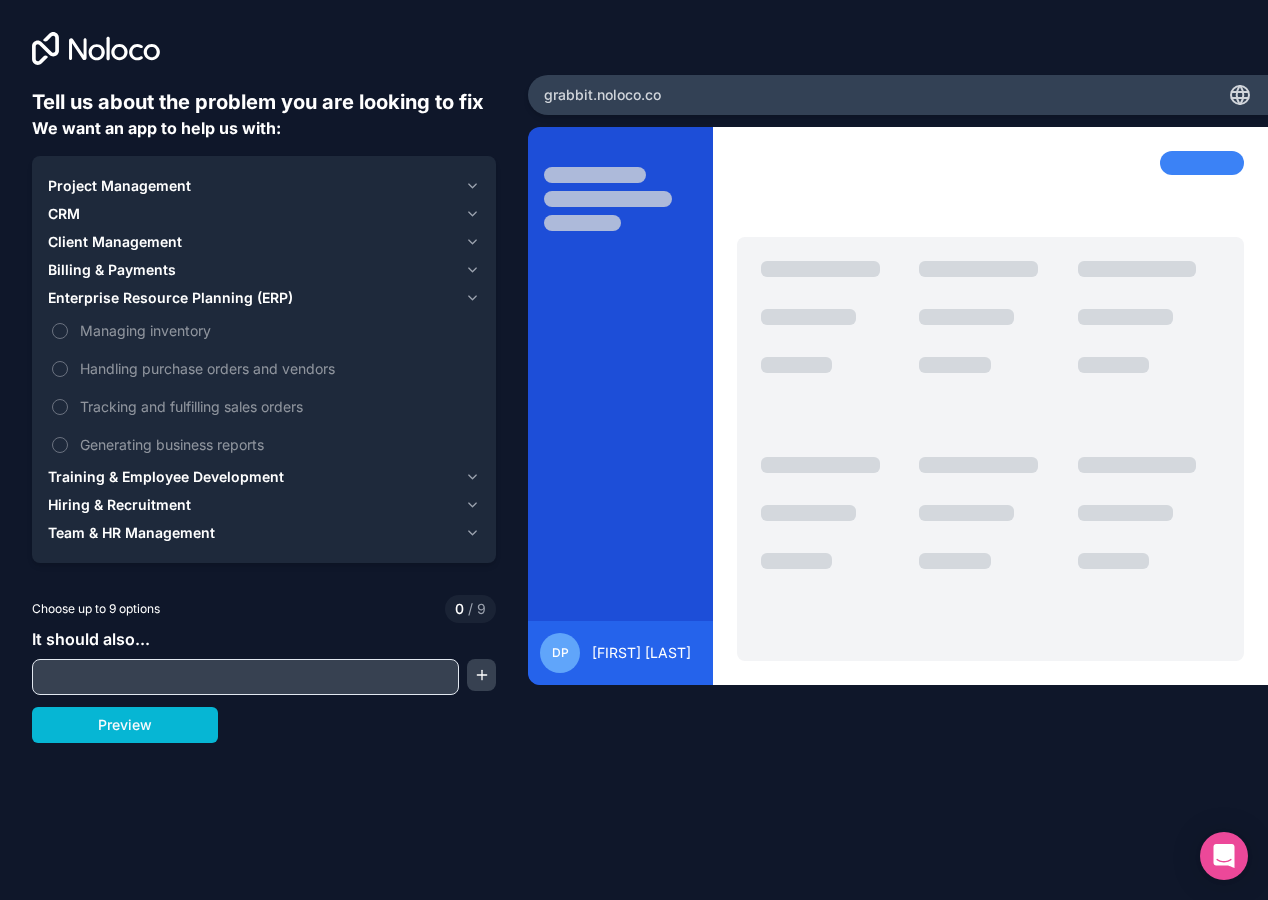 click on "Client Management" at bounding box center (115, 242) 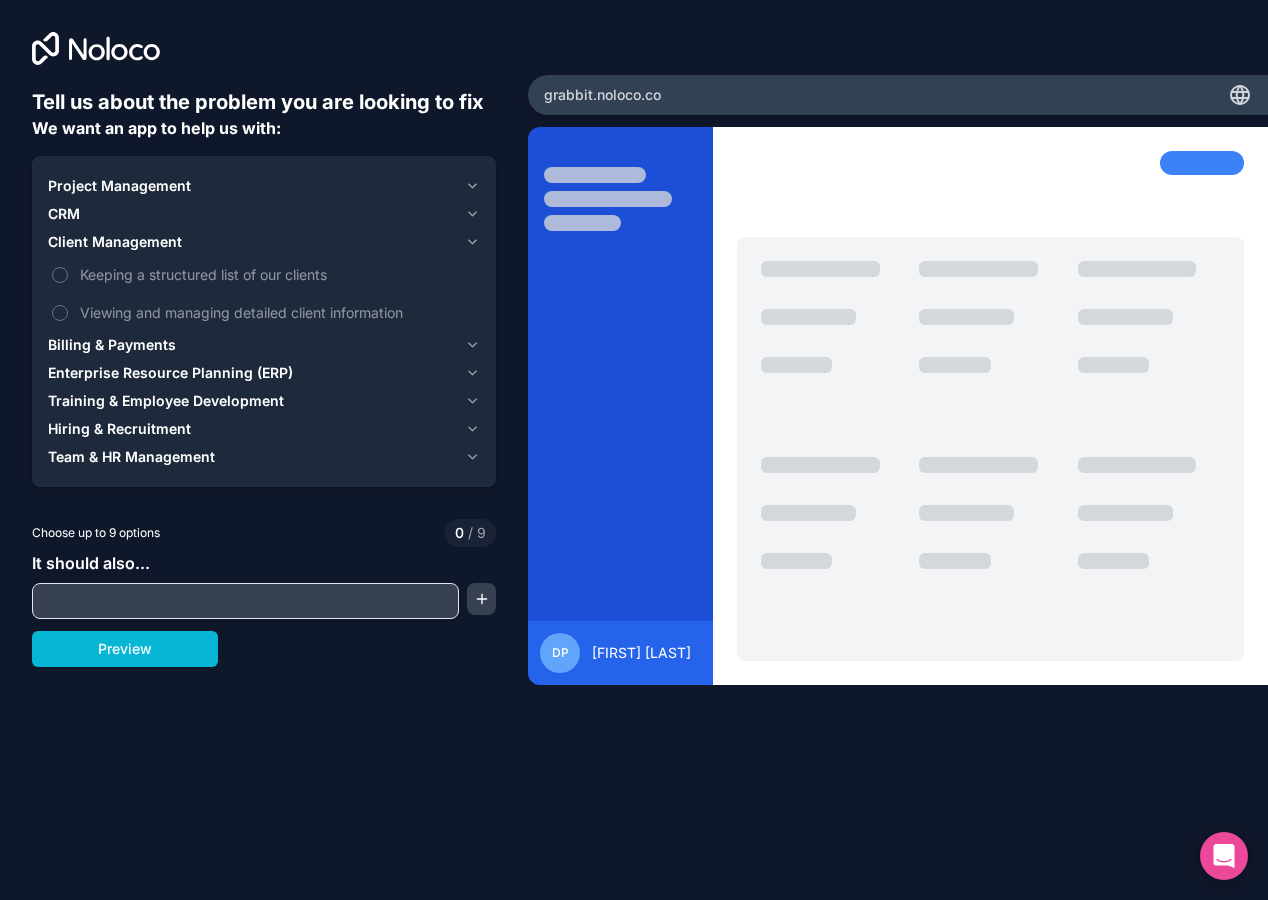 click on "CRM" at bounding box center [252, 214] 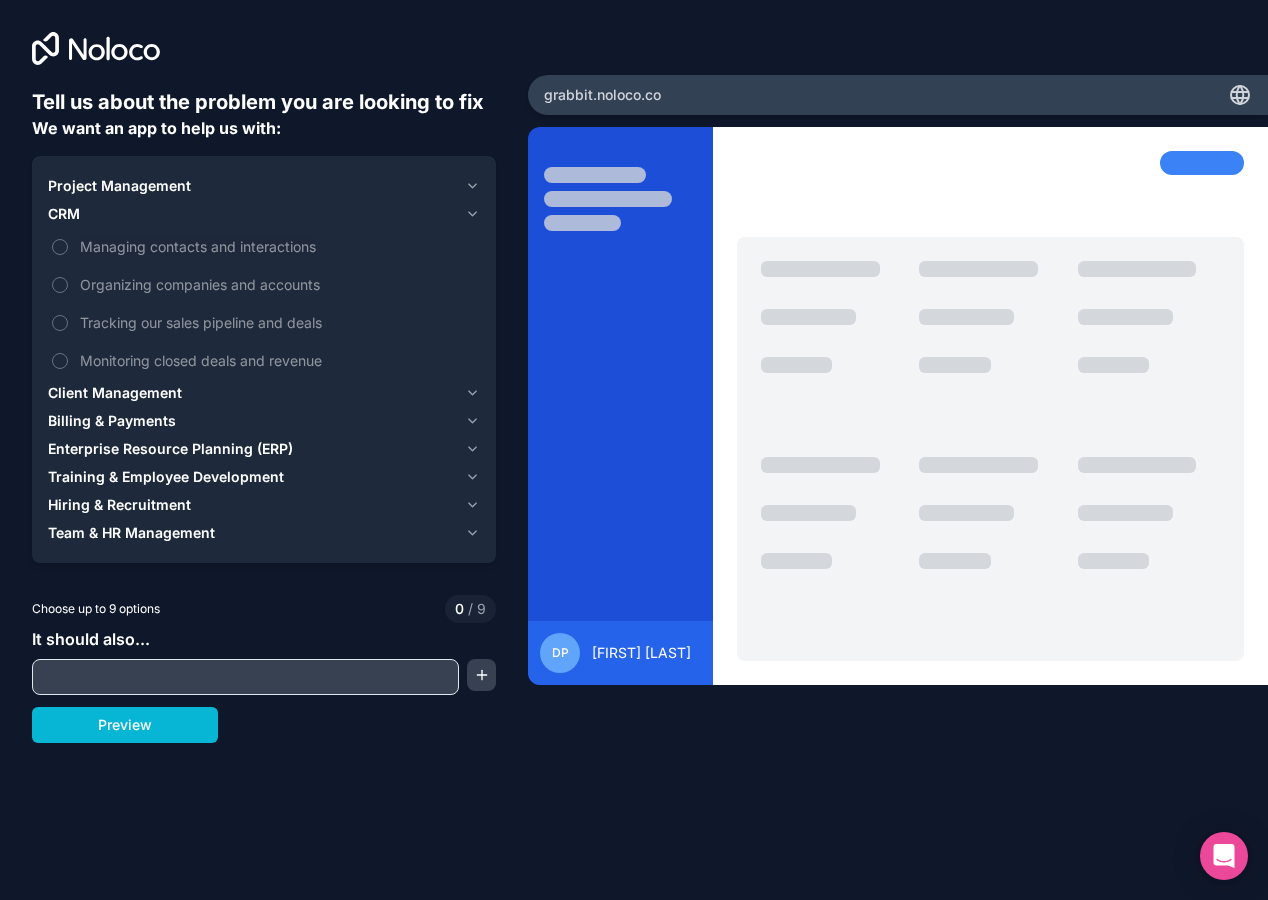 click on "Project Management" at bounding box center (119, 186) 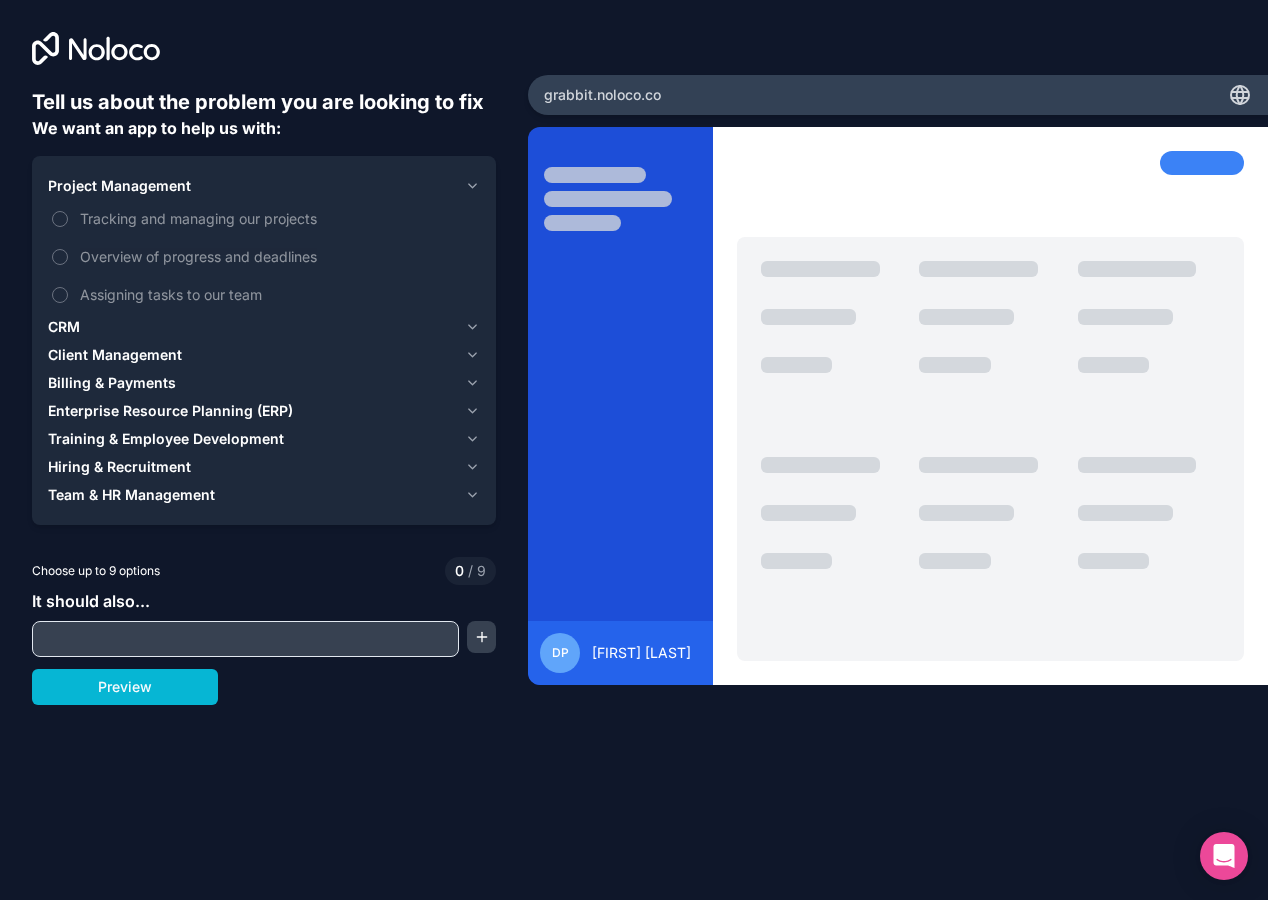 click on "Team & HR Management" at bounding box center (131, 495) 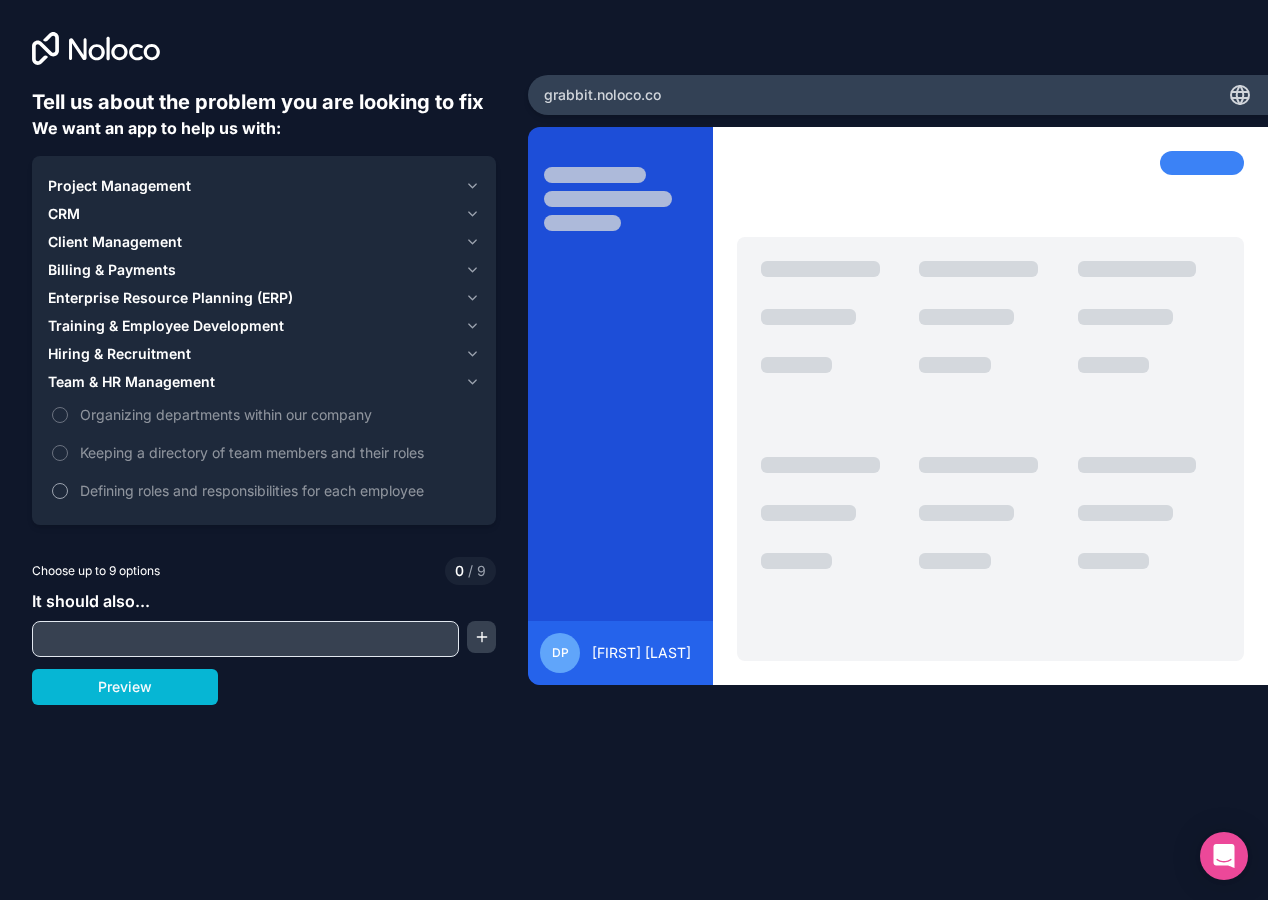 click on "Defining roles and responsibilities for each employee" at bounding box center [264, 490] 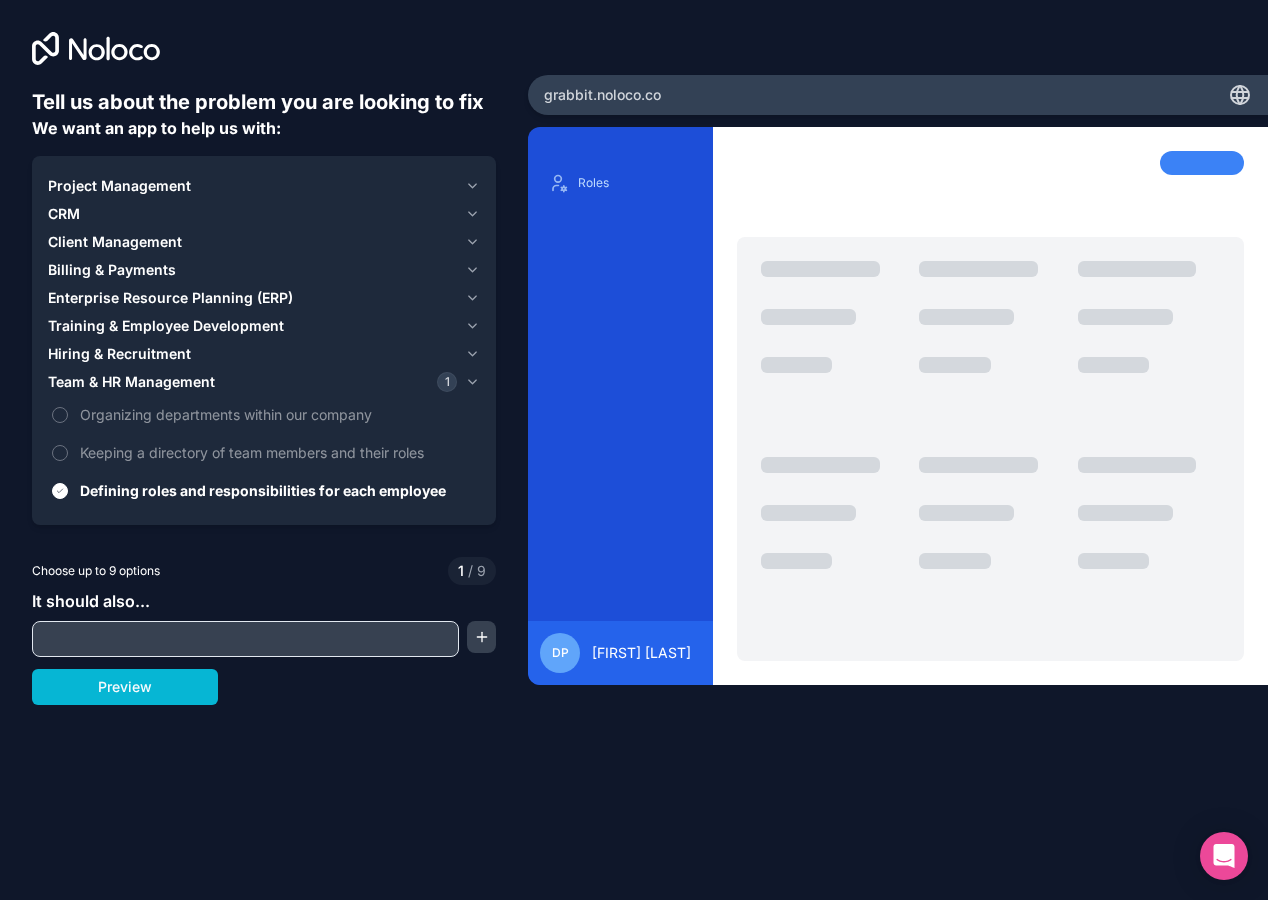 click on "Enterprise Resource Planning (ERP)" at bounding box center [170, 298] 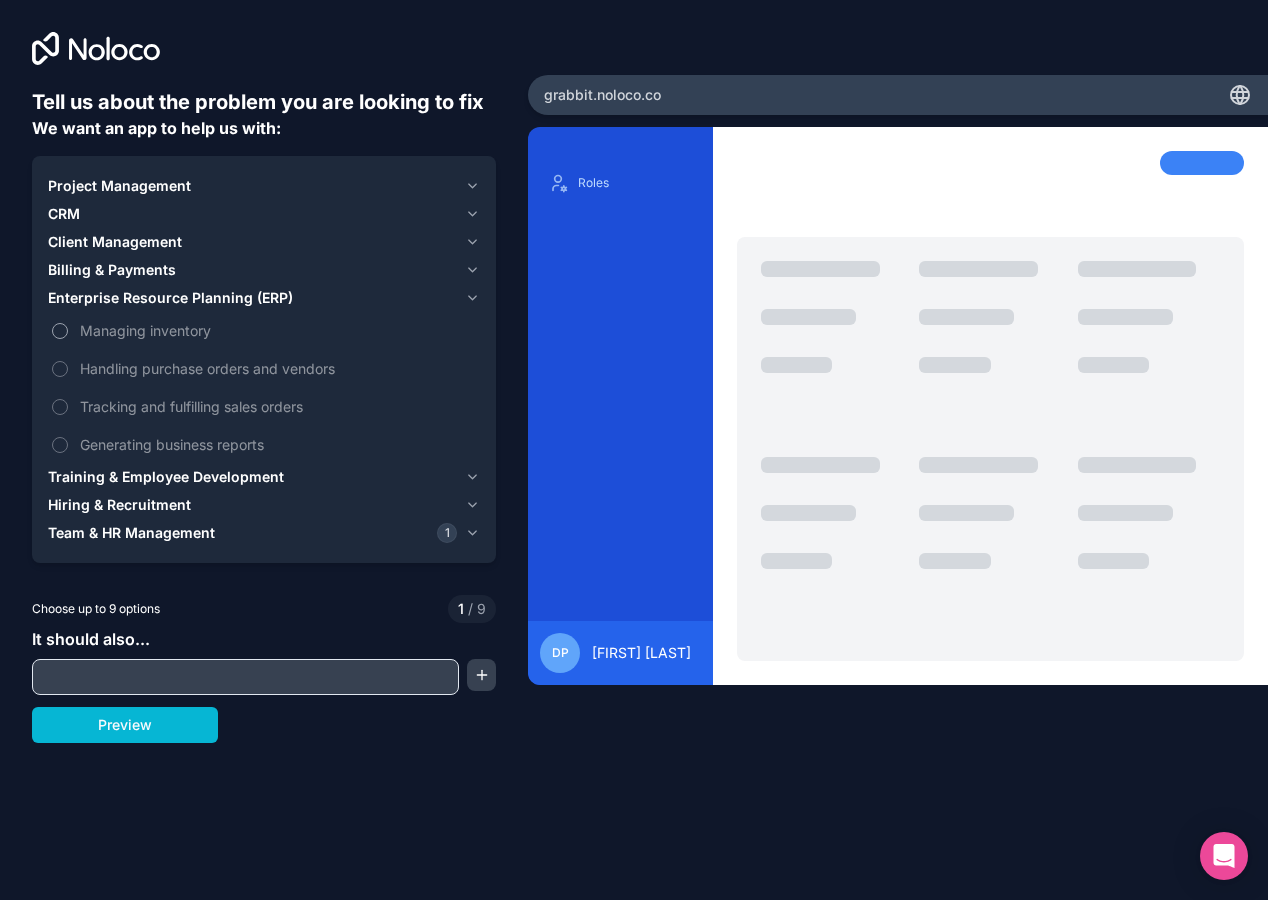 click on "Managing inventory" at bounding box center (278, 330) 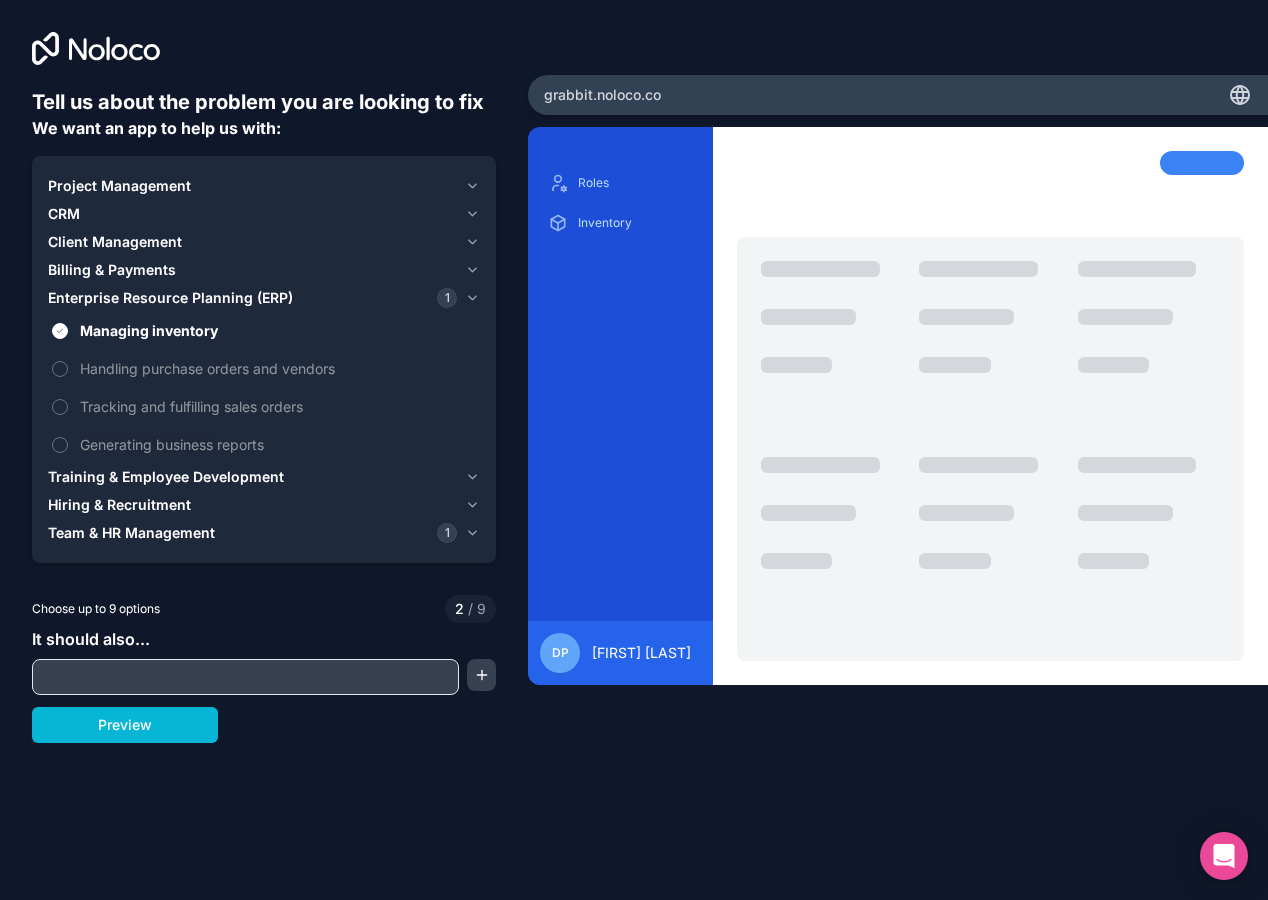 click on "Team & HR Management" at bounding box center (131, 533) 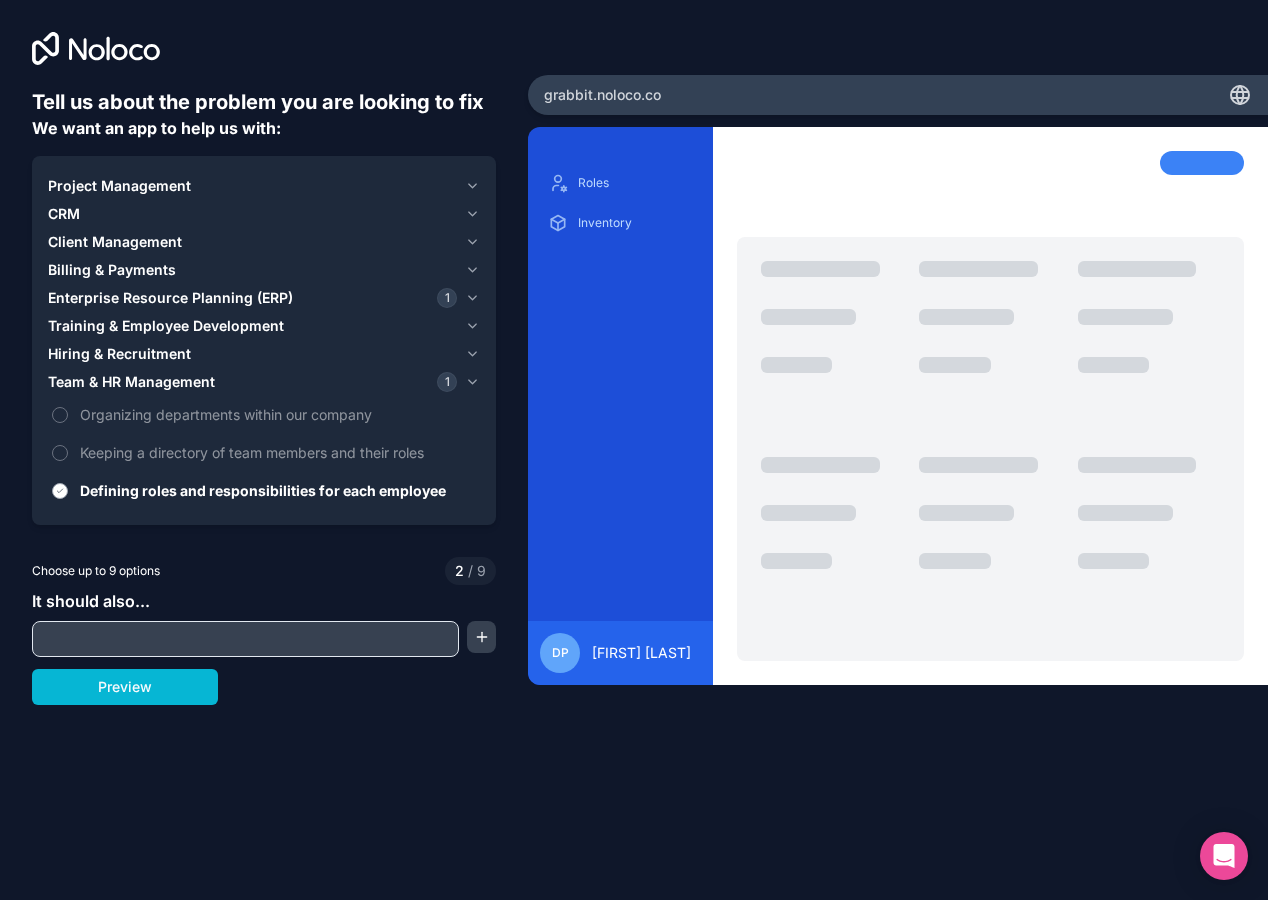 click on "Defining roles and responsibilities for each employee" at bounding box center [264, 490] 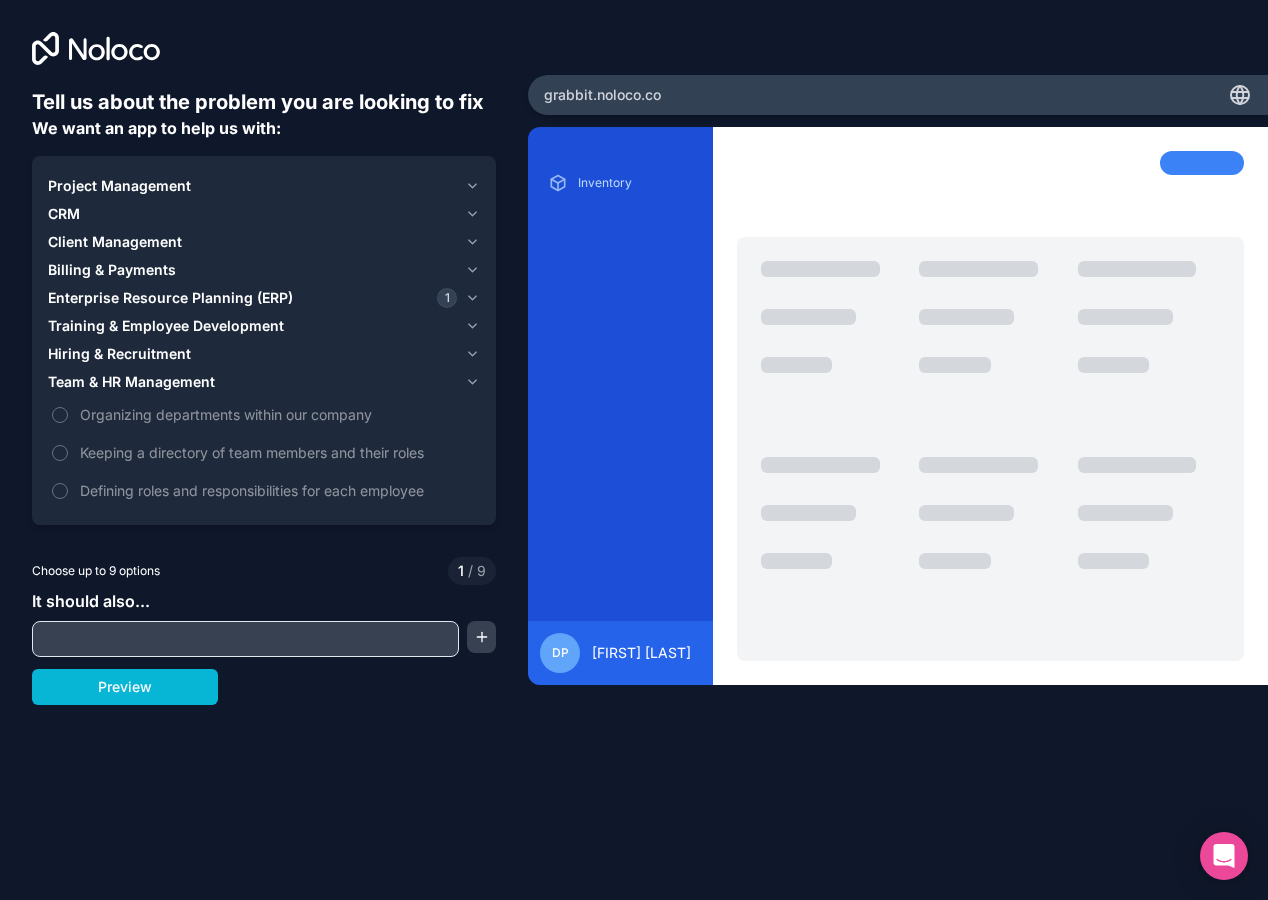 click on "Training & Employee Development" at bounding box center (166, 326) 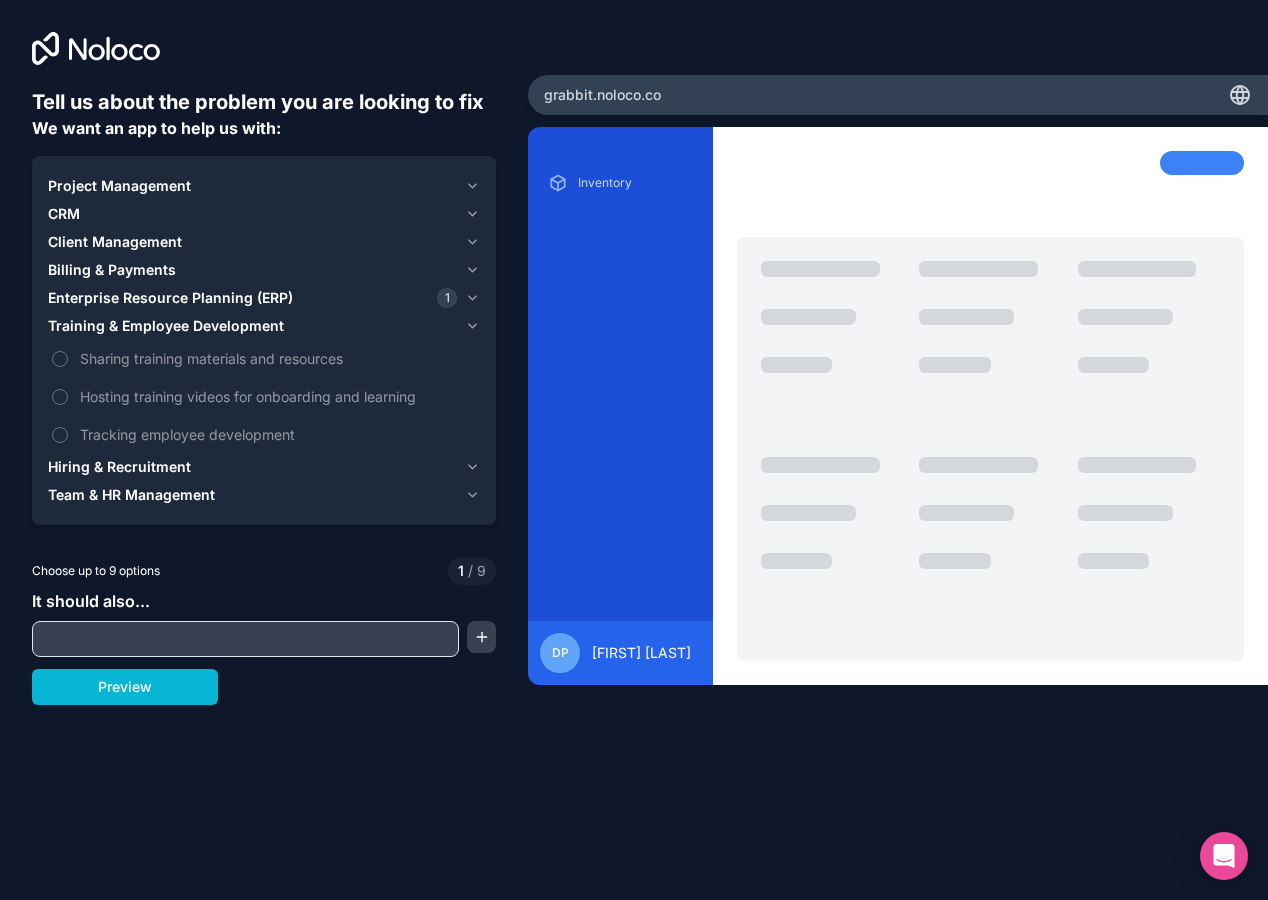 click on "Enterprise Resource Planning (ERP)" at bounding box center [170, 298] 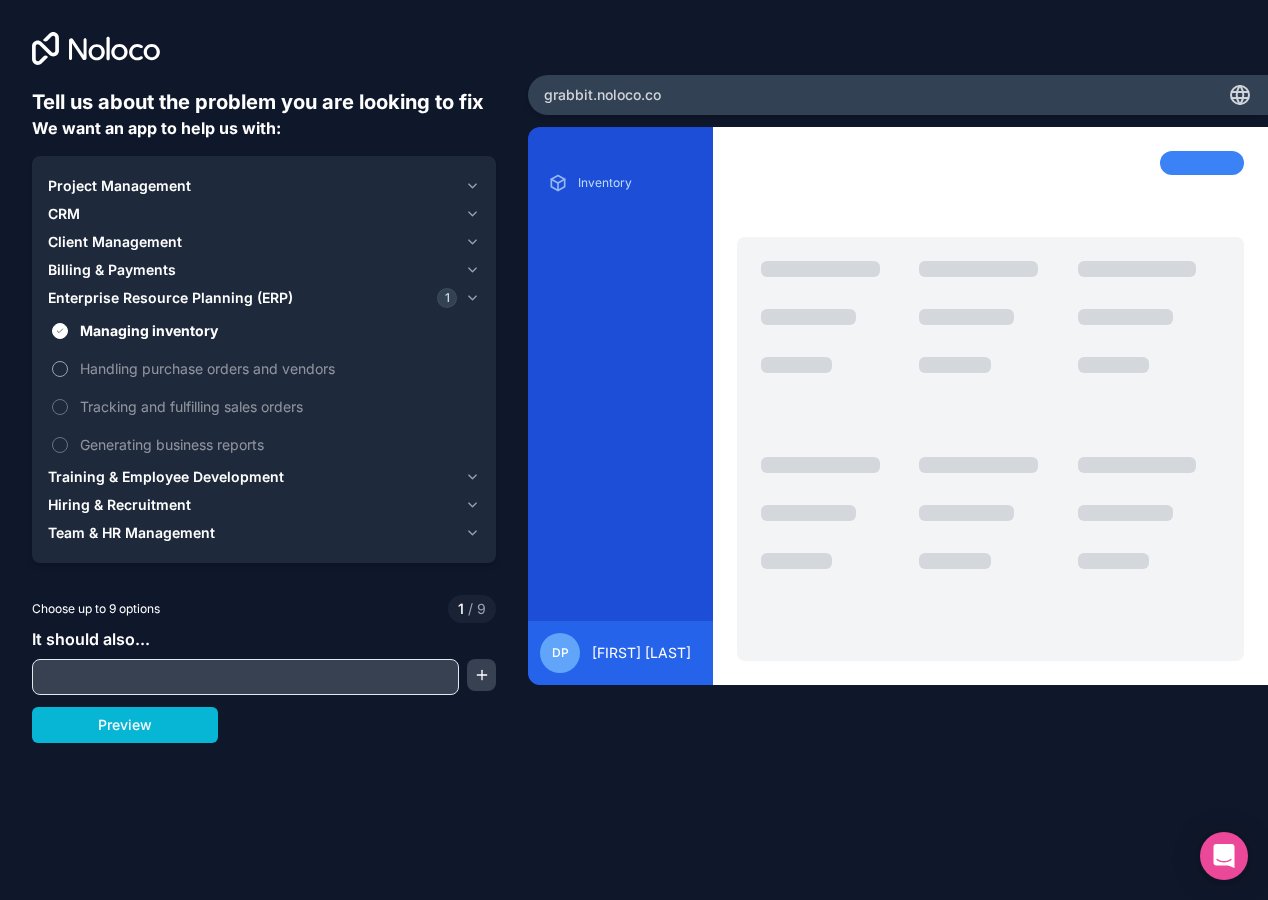 click on "Handling purchase orders and vendors" at bounding box center [278, 368] 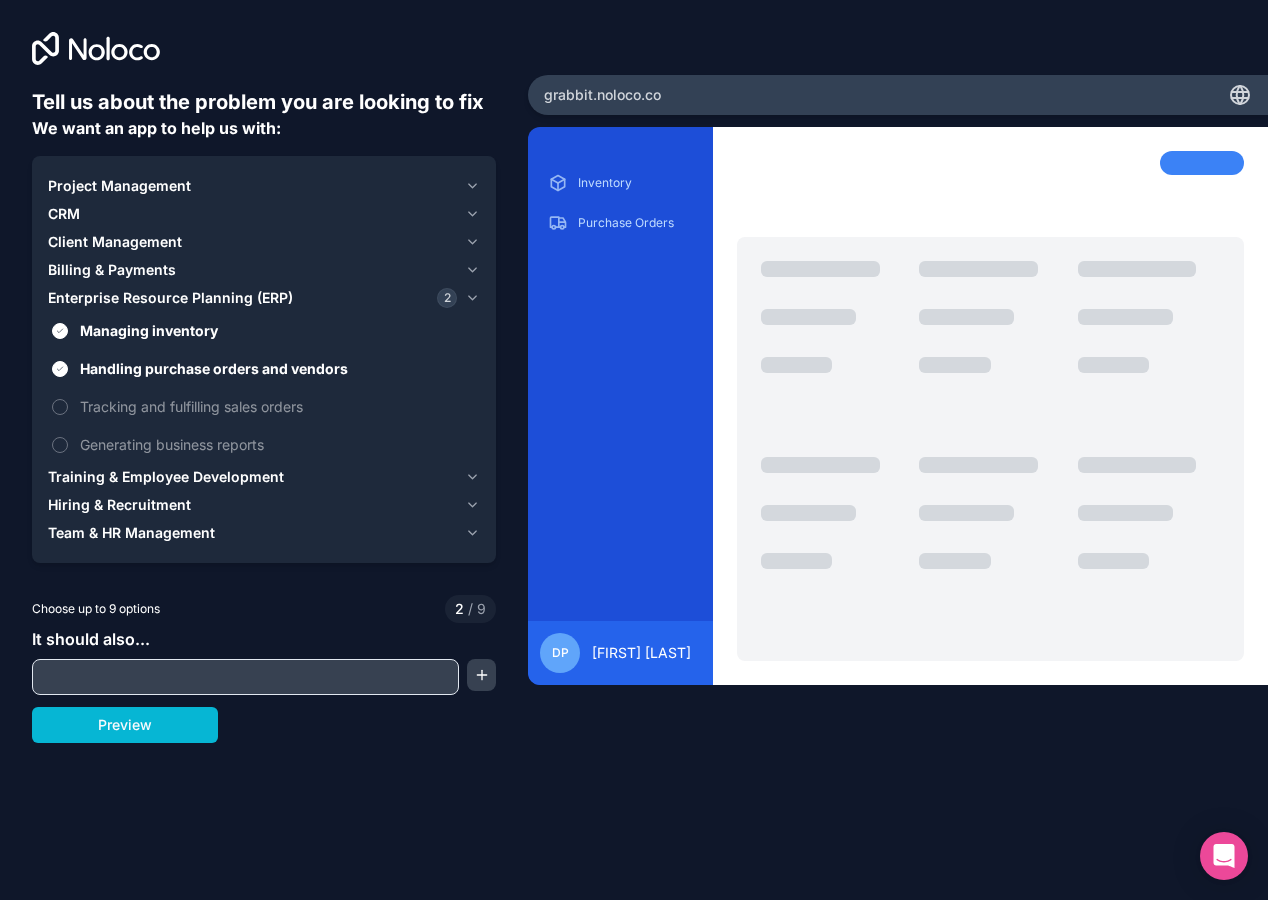 click at bounding box center [245, 677] 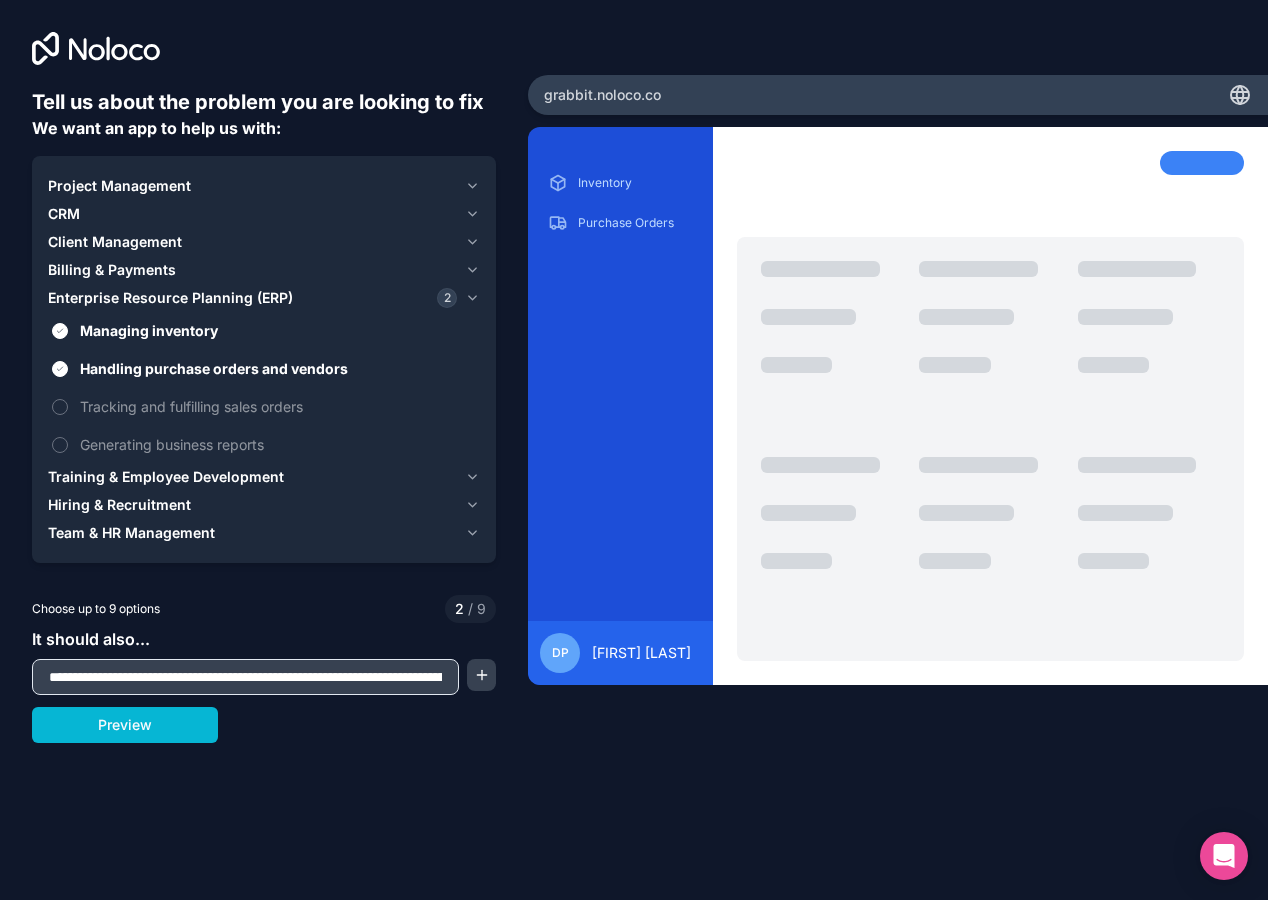 scroll, scrollTop: 0, scrollLeft: 5350, axis: horizontal 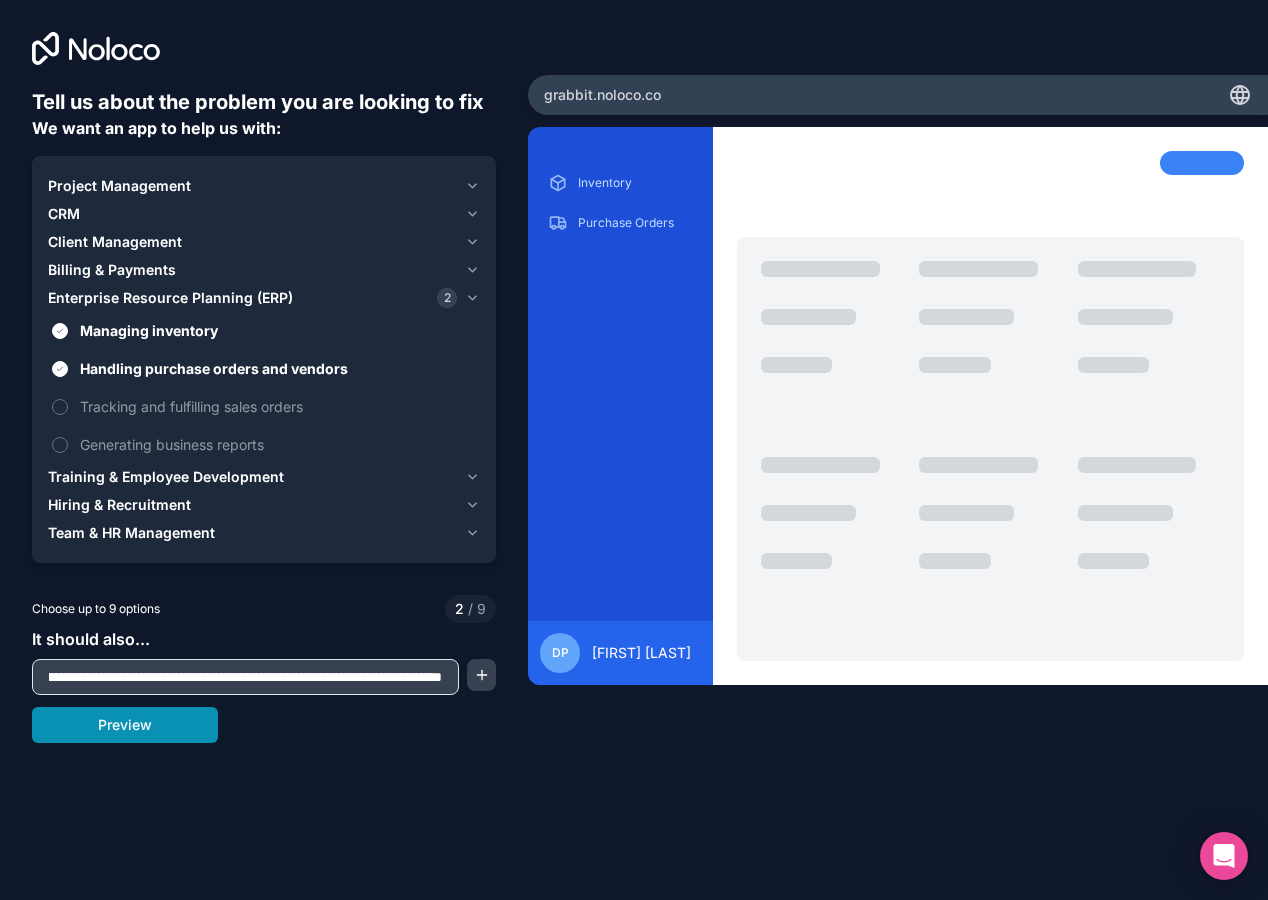 type on "**********" 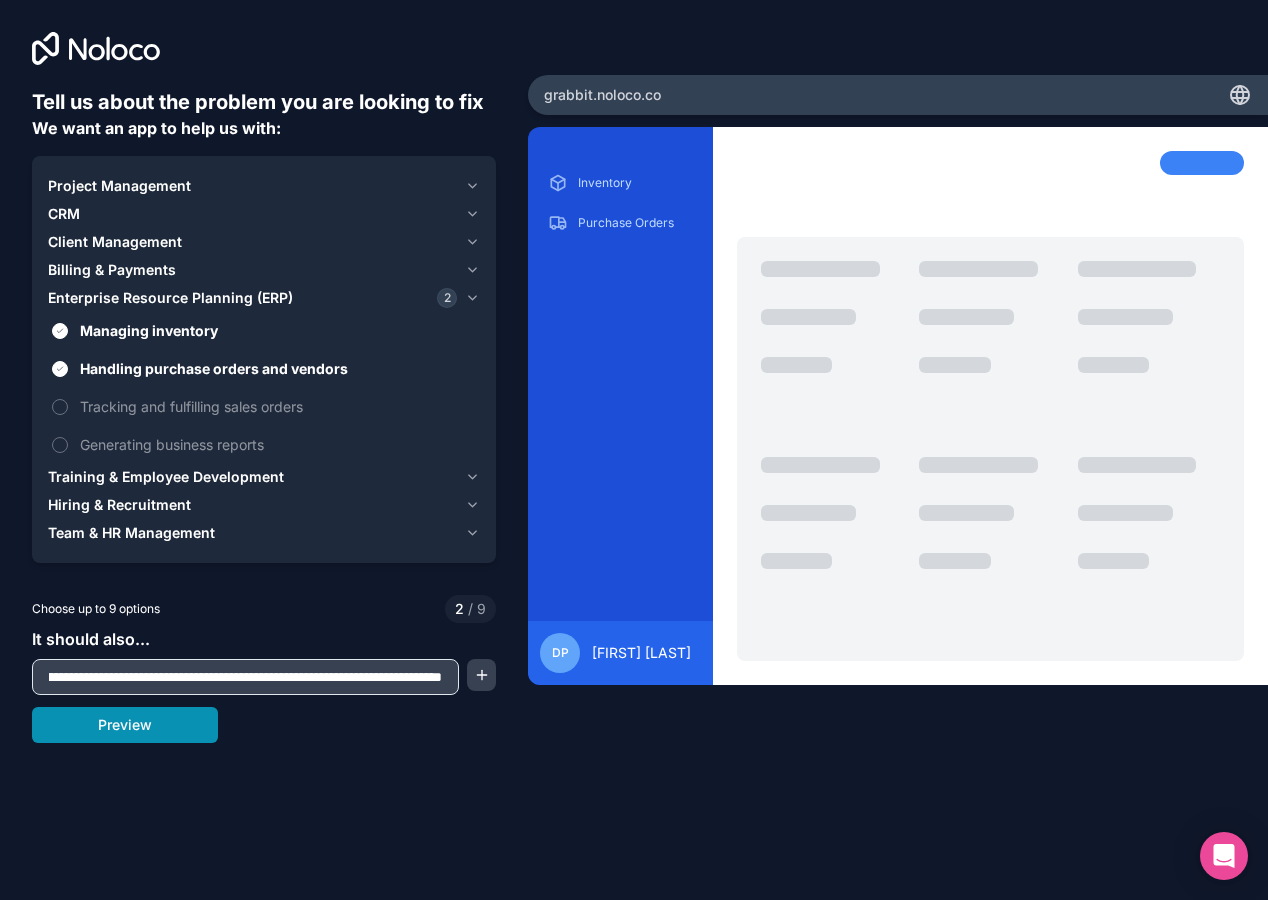 click on "Preview" at bounding box center [125, 725] 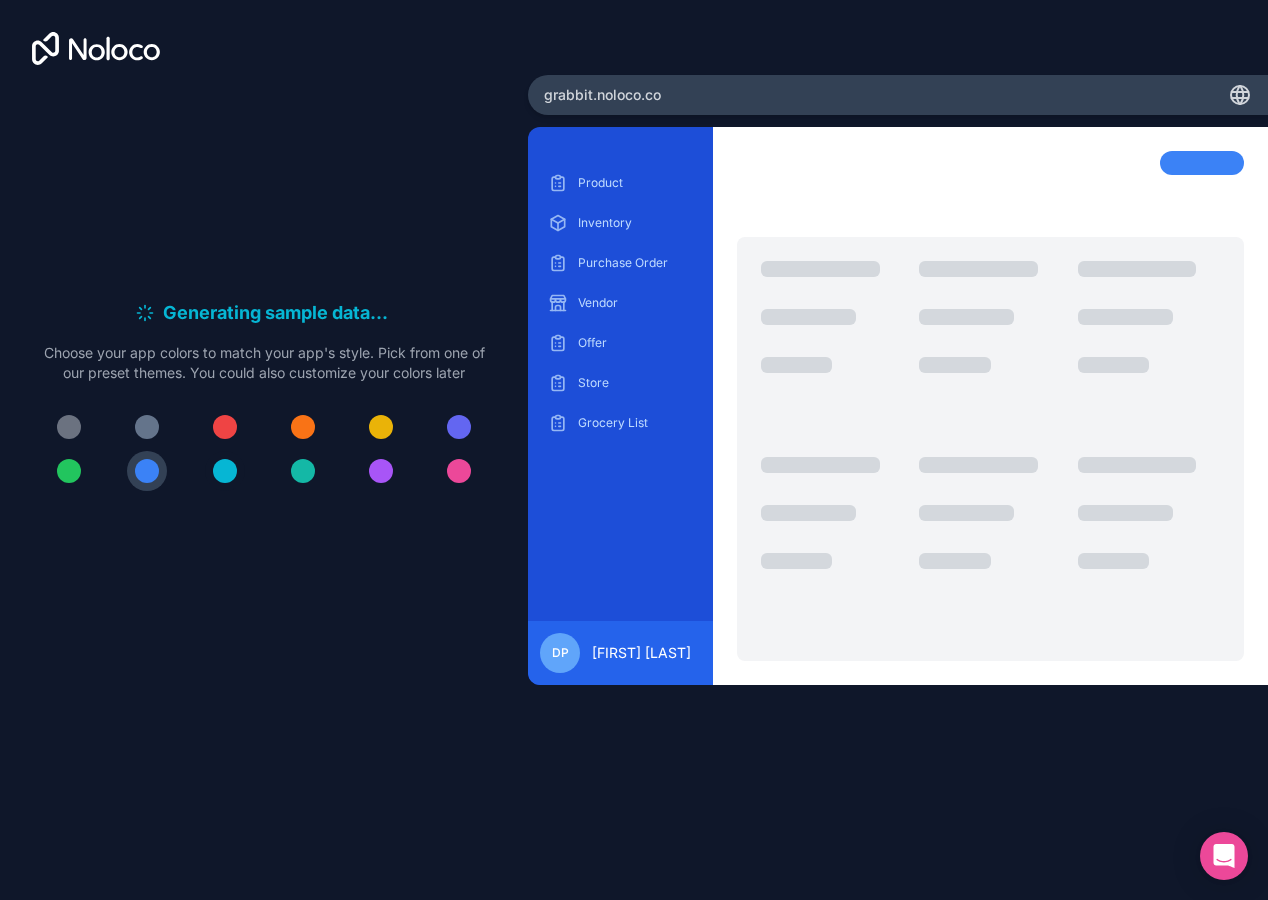 click at bounding box center (225, 471) 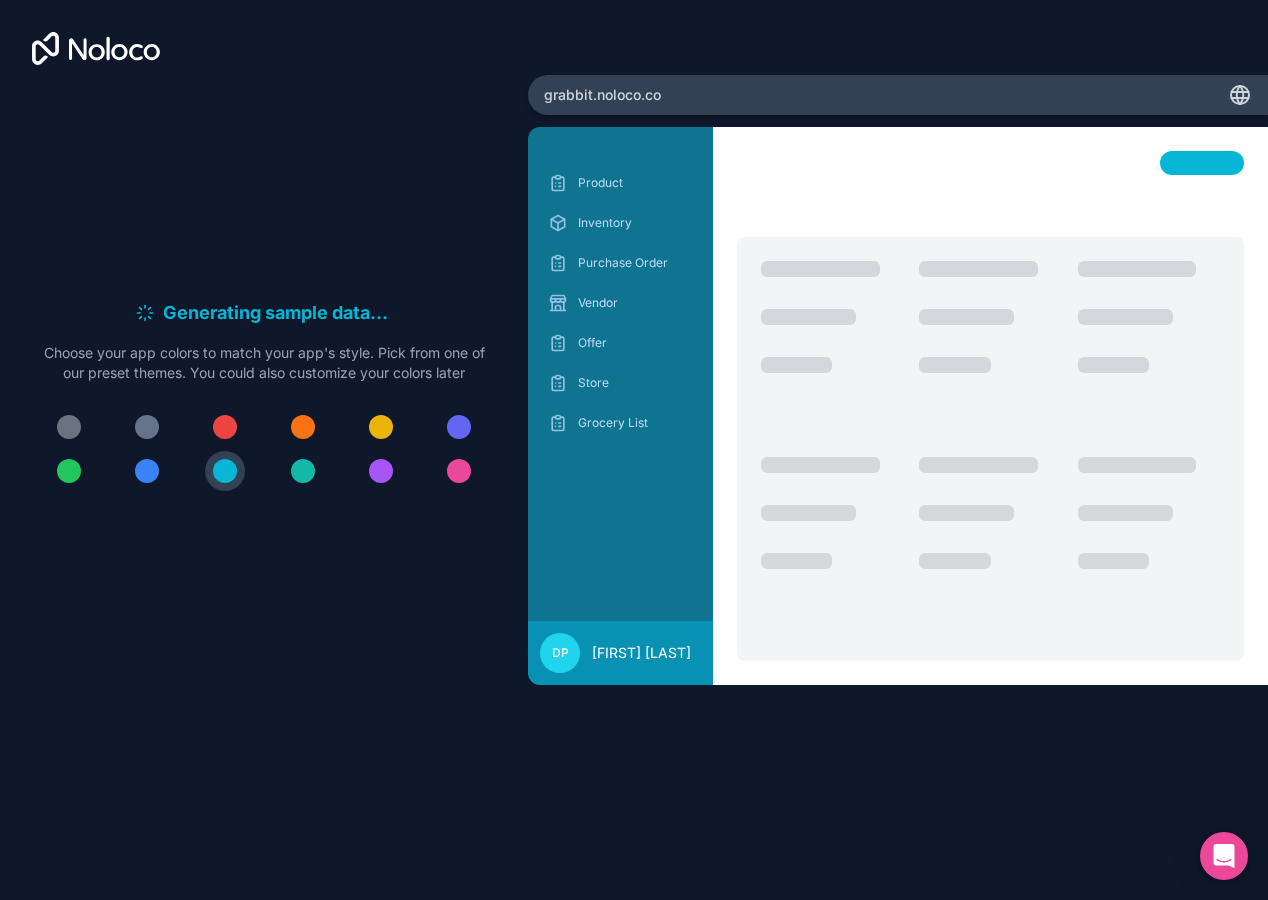 click at bounding box center [147, 471] 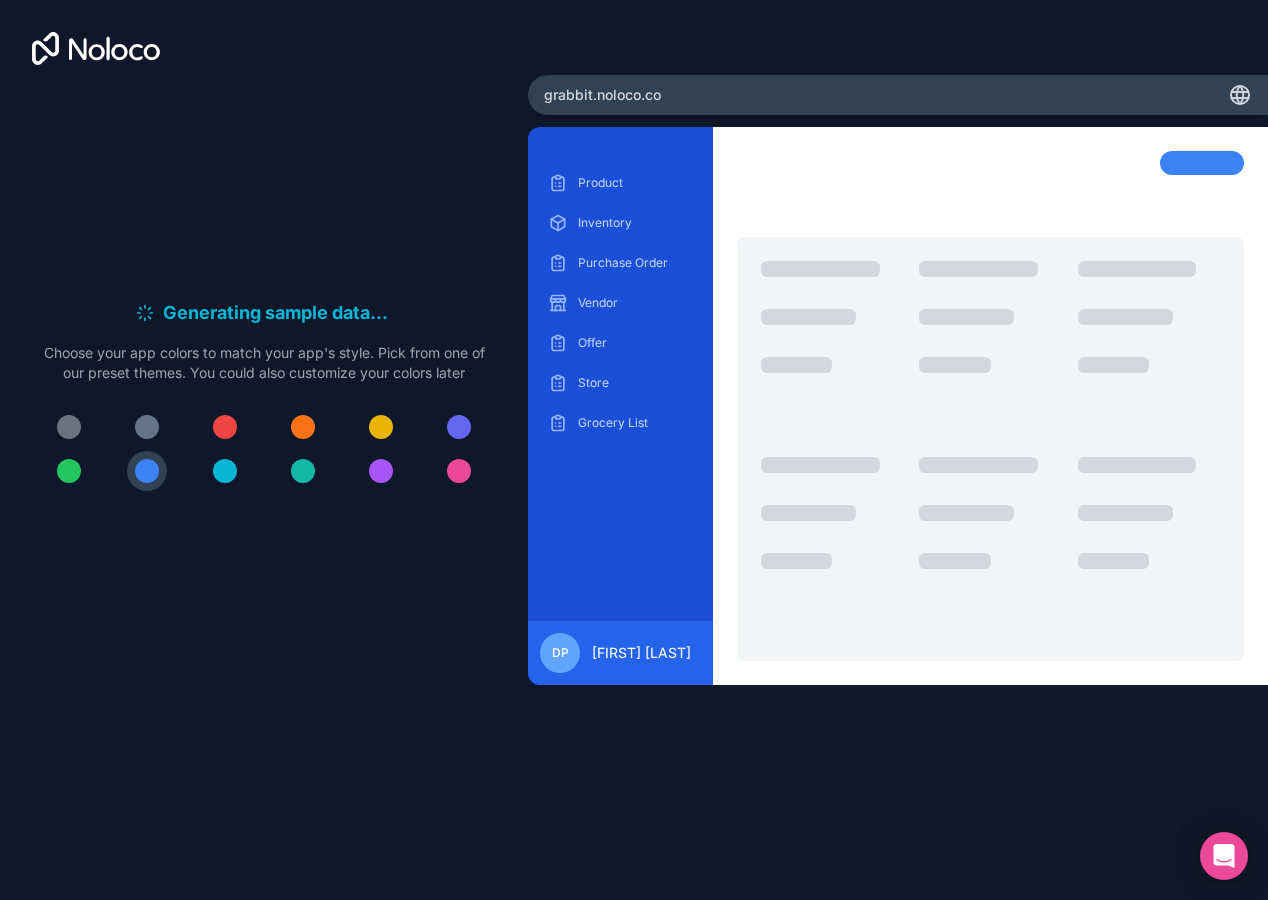 click at bounding box center (459, 427) 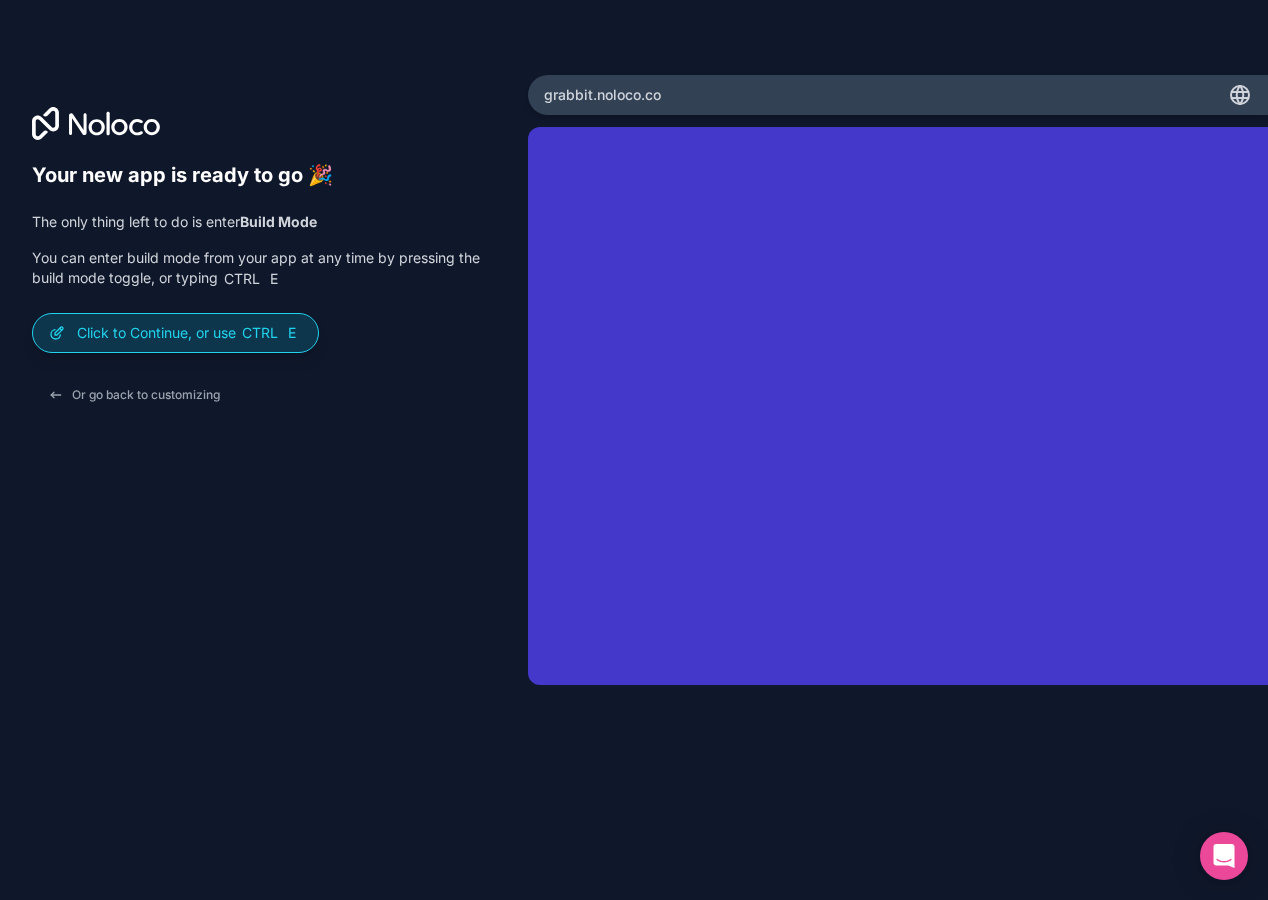 click on "Click to Continue, or use  Ctrl E" at bounding box center (175, 333) 